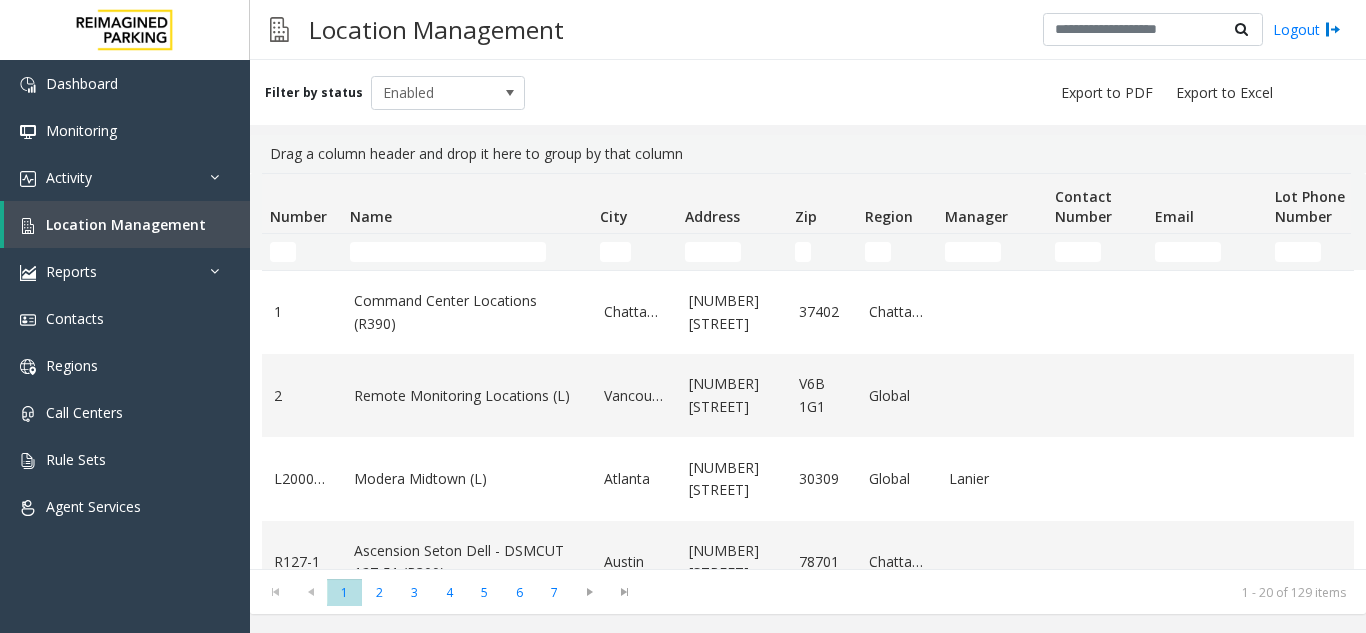 scroll, scrollTop: 0, scrollLeft: 0, axis: both 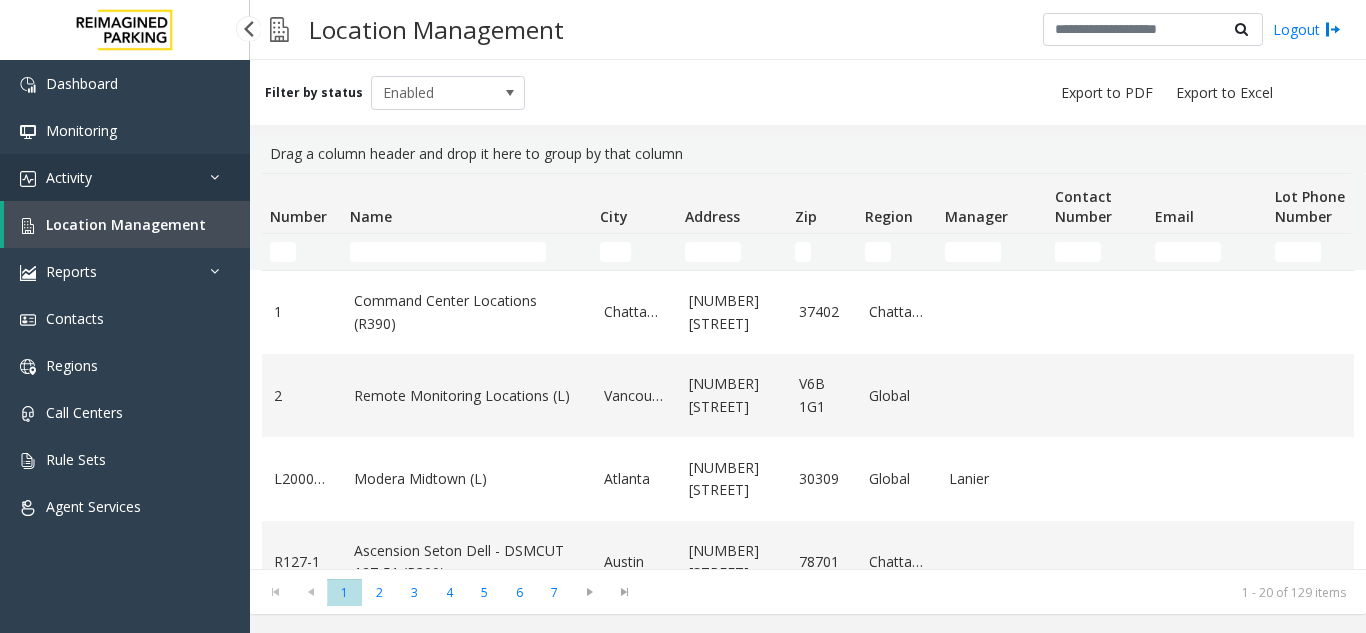 click on "Activity" at bounding box center (125, 177) 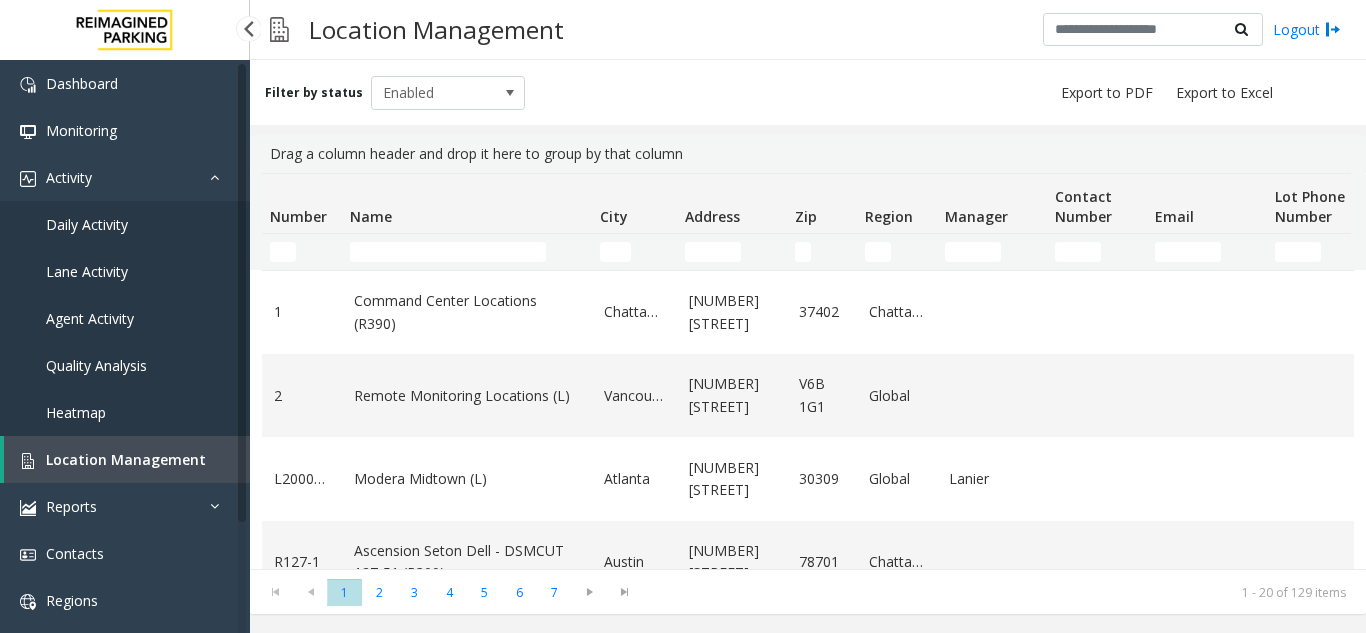 click on "Daily Activity" at bounding box center (87, 224) 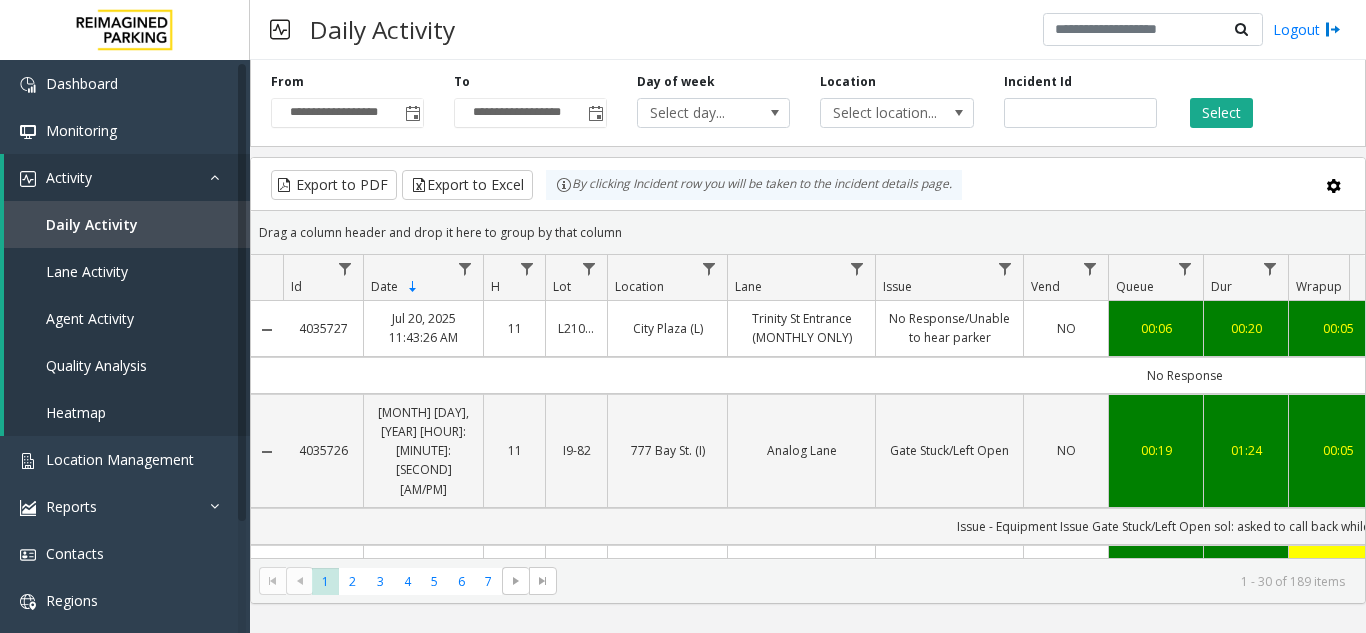 scroll, scrollTop: 0, scrollLeft: 299, axis: horizontal 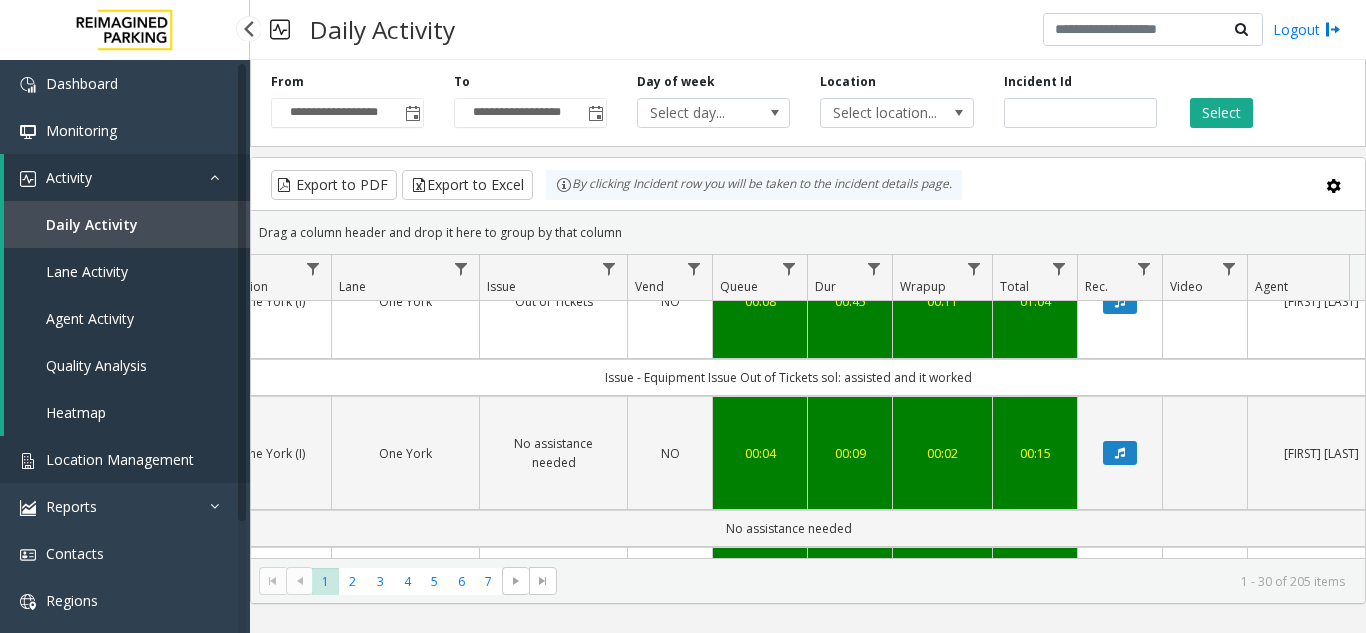 click on "Location Management" at bounding box center (120, 459) 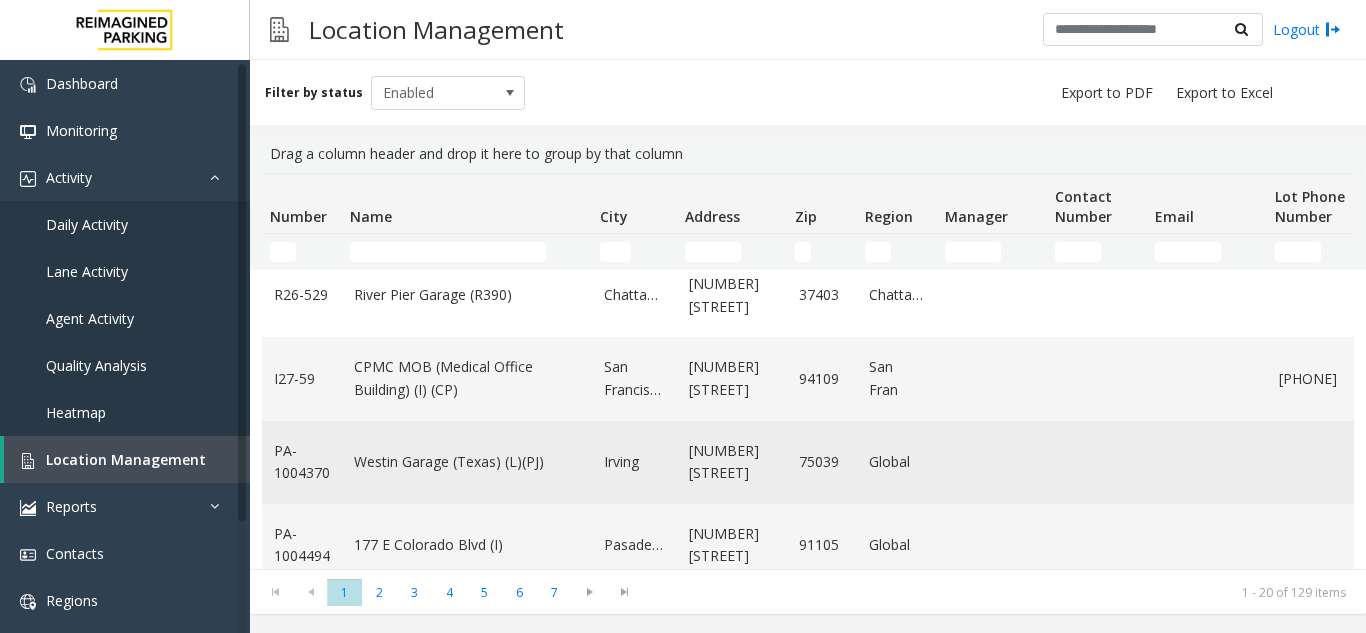 scroll, scrollTop: 1082, scrollLeft: 0, axis: vertical 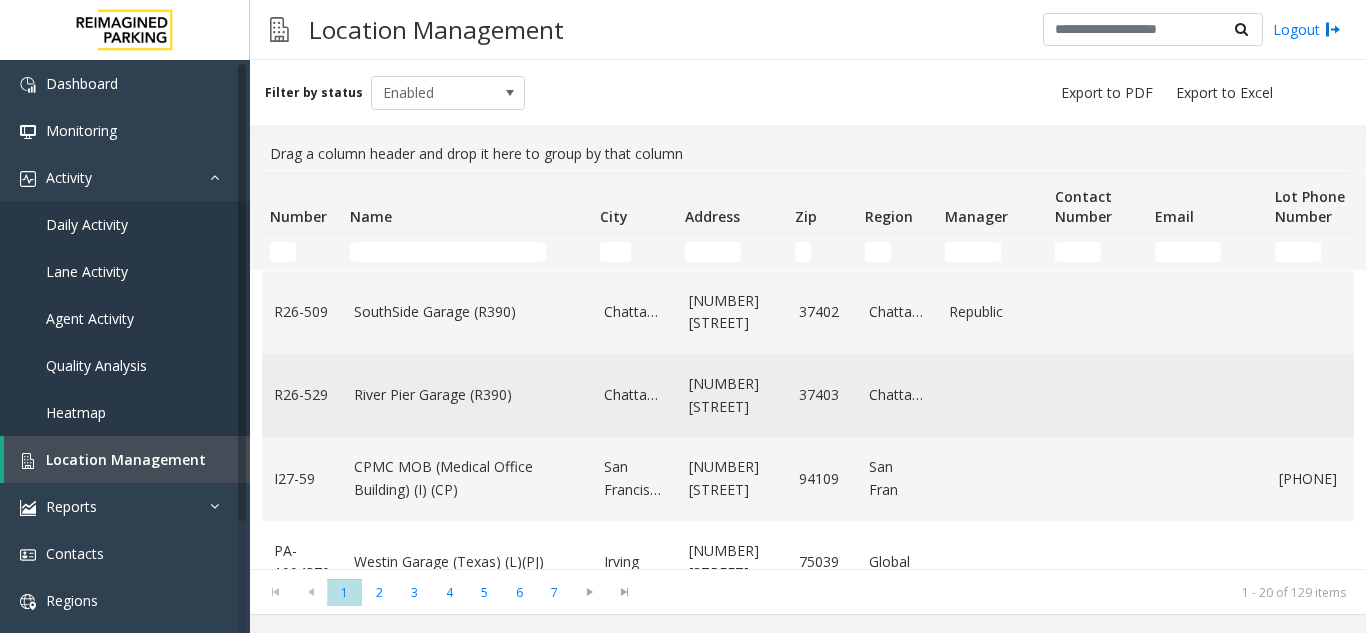 click on "River Pier Garage (R390)" 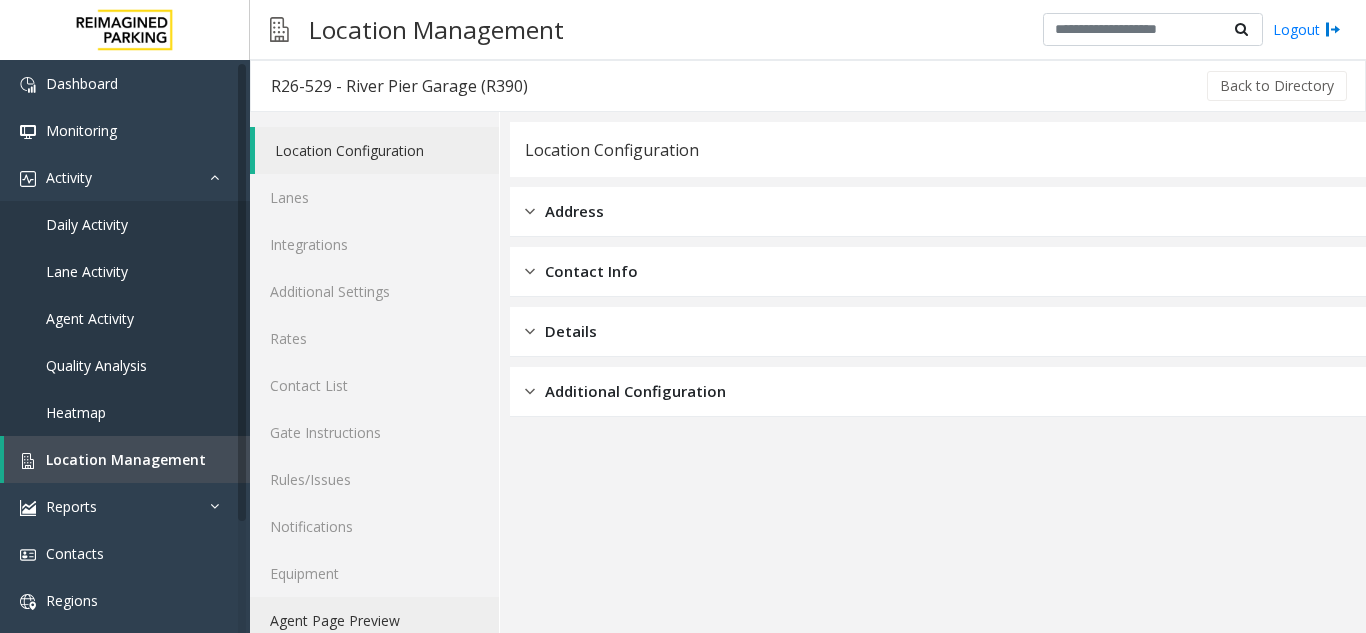 click on "Agent Page Preview" 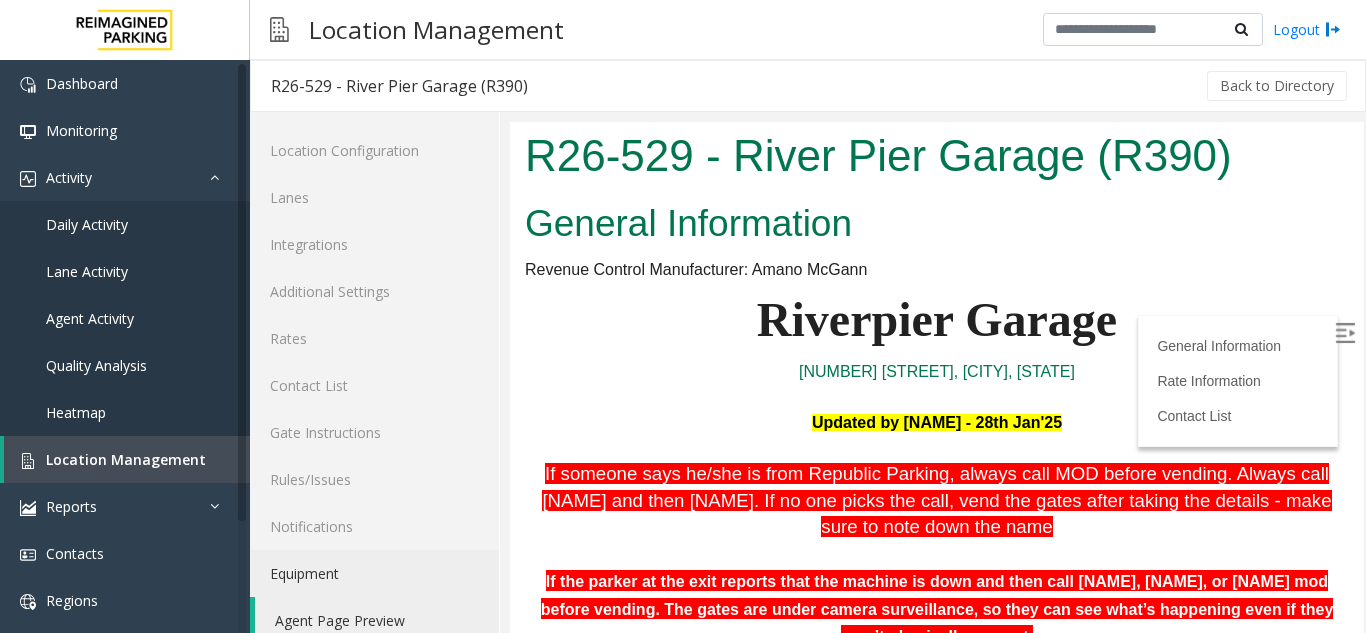 scroll, scrollTop: 0, scrollLeft: 0, axis: both 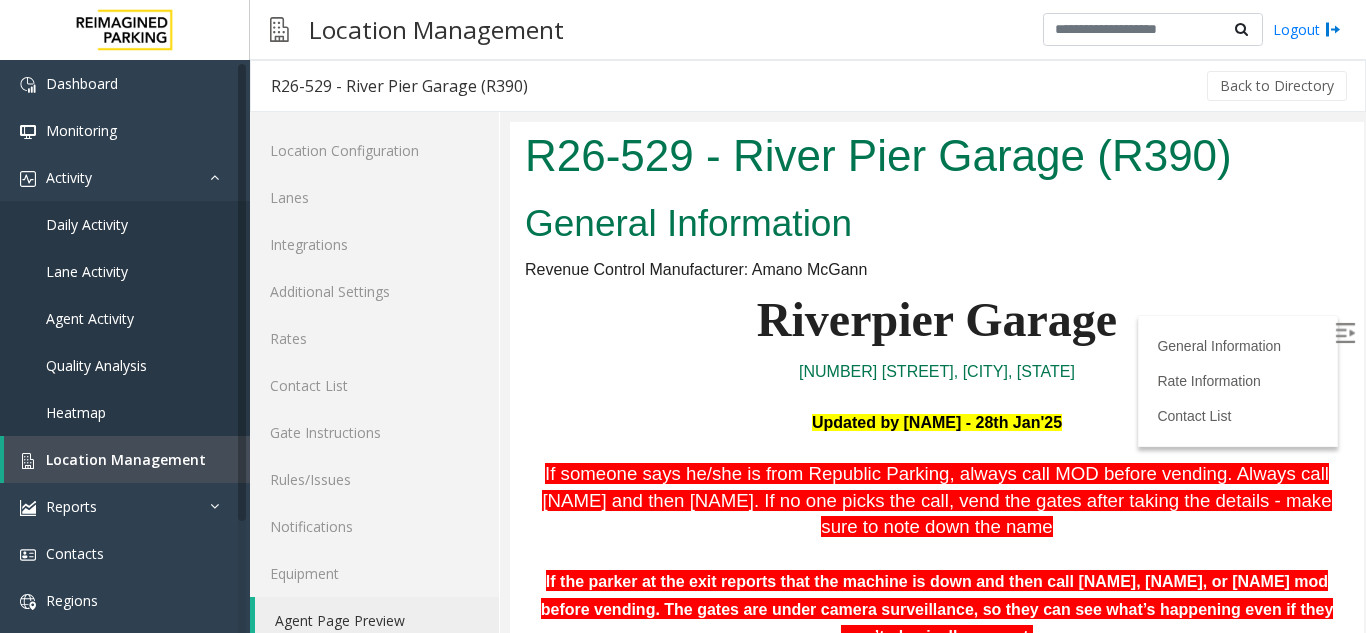 click at bounding box center (1345, 333) 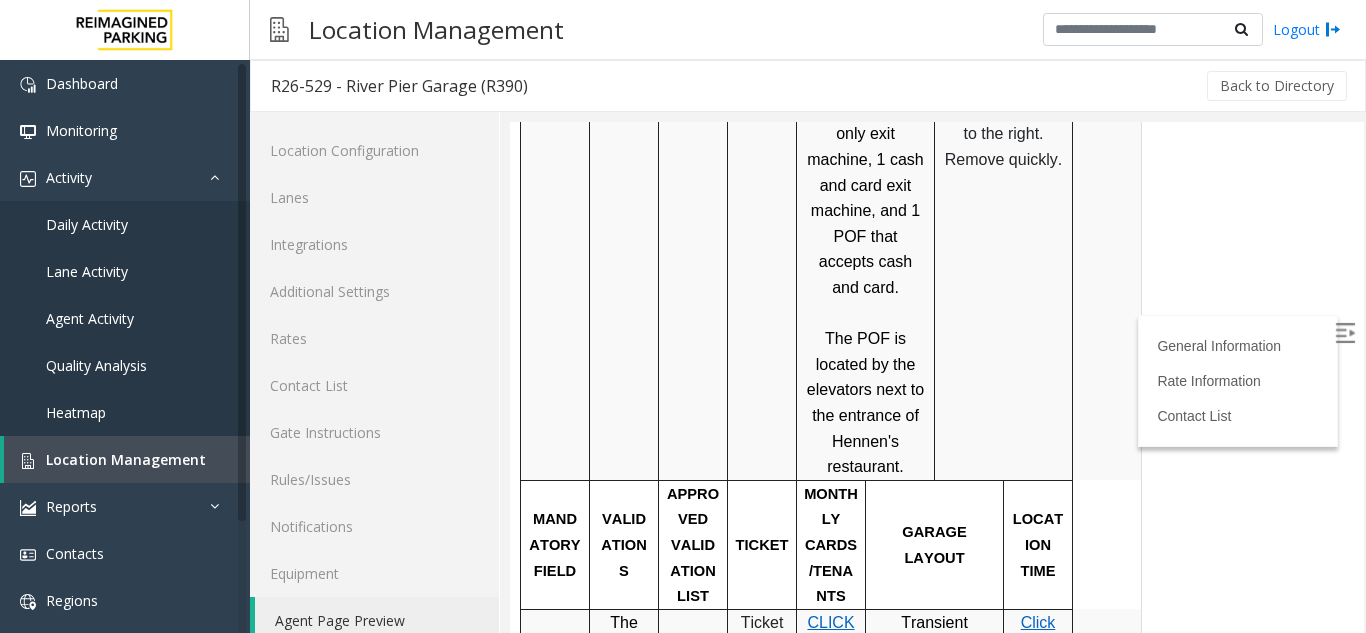scroll, scrollTop: 1300, scrollLeft: 0, axis: vertical 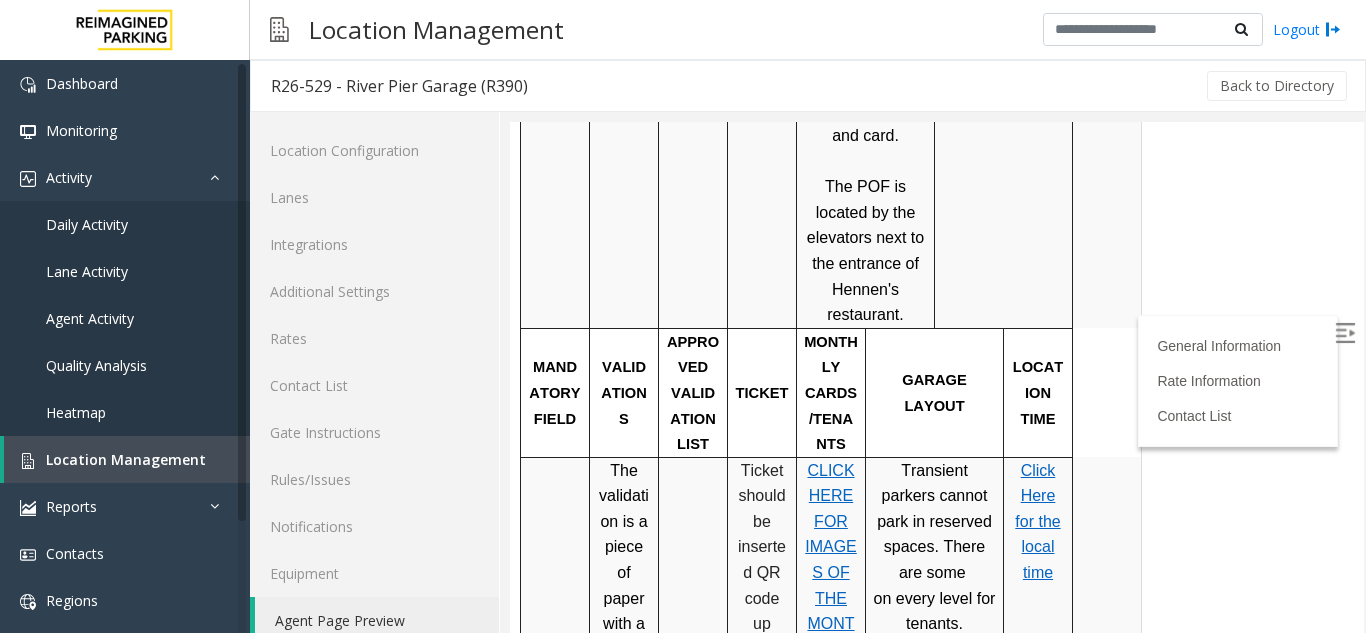 click on "Click Here for the local time" at bounding box center [1038, 522] 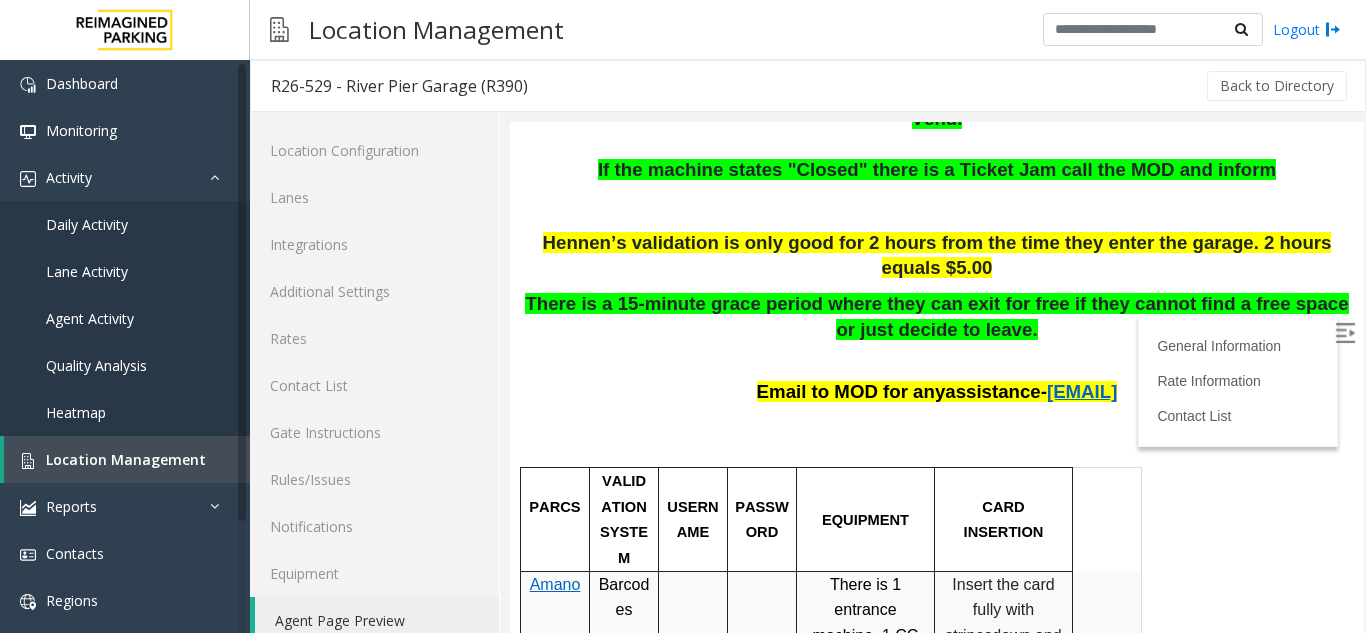 scroll, scrollTop: 600, scrollLeft: 0, axis: vertical 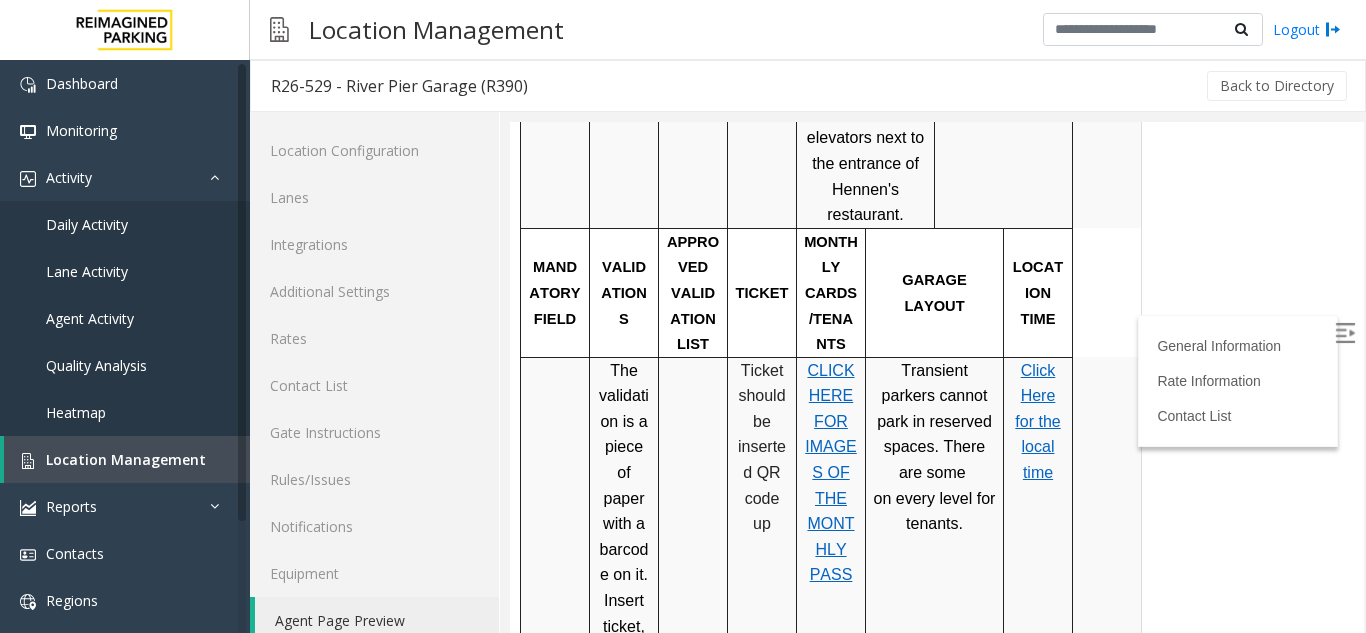 click on "Click Here for the local time" at bounding box center [1037, 421] 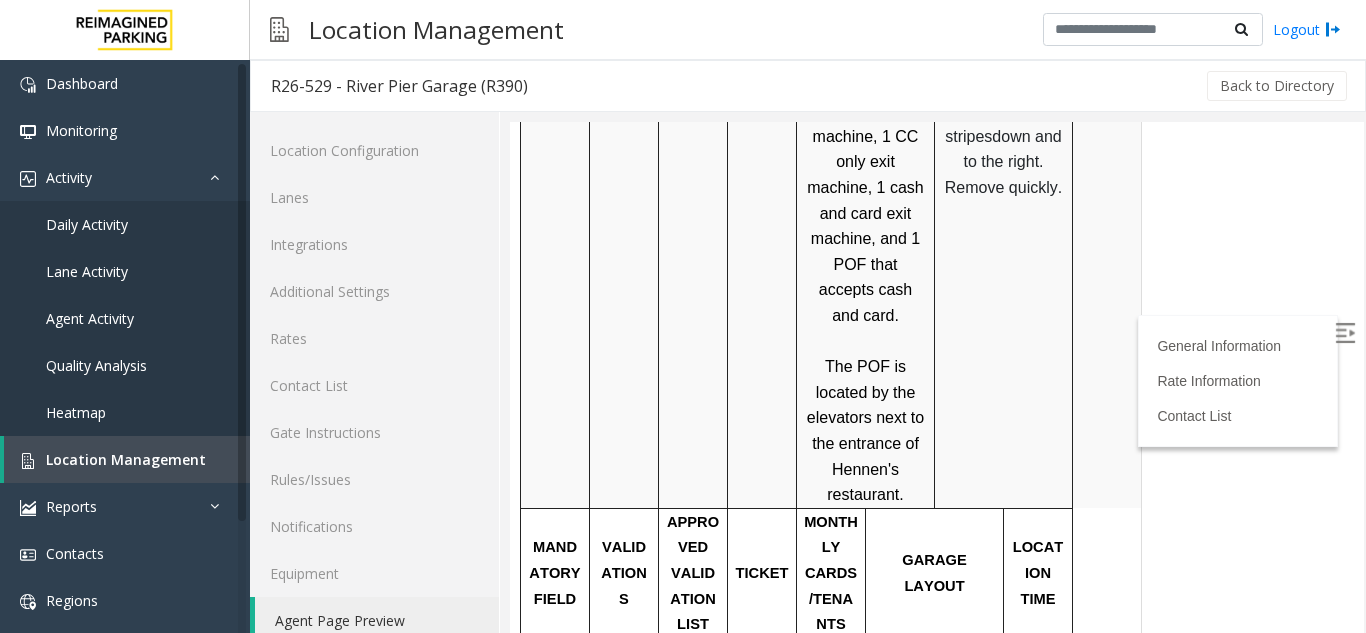 scroll, scrollTop: 1400, scrollLeft: 0, axis: vertical 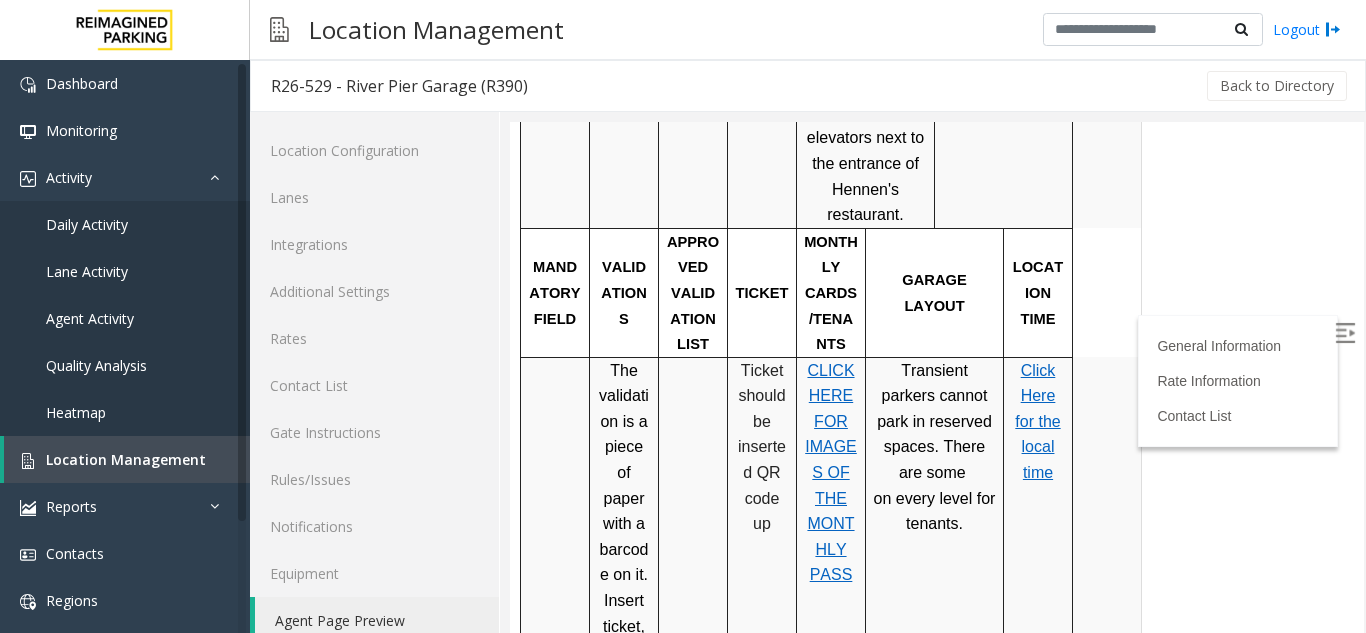 click on "Click Here for the local time" at bounding box center [1037, 421] 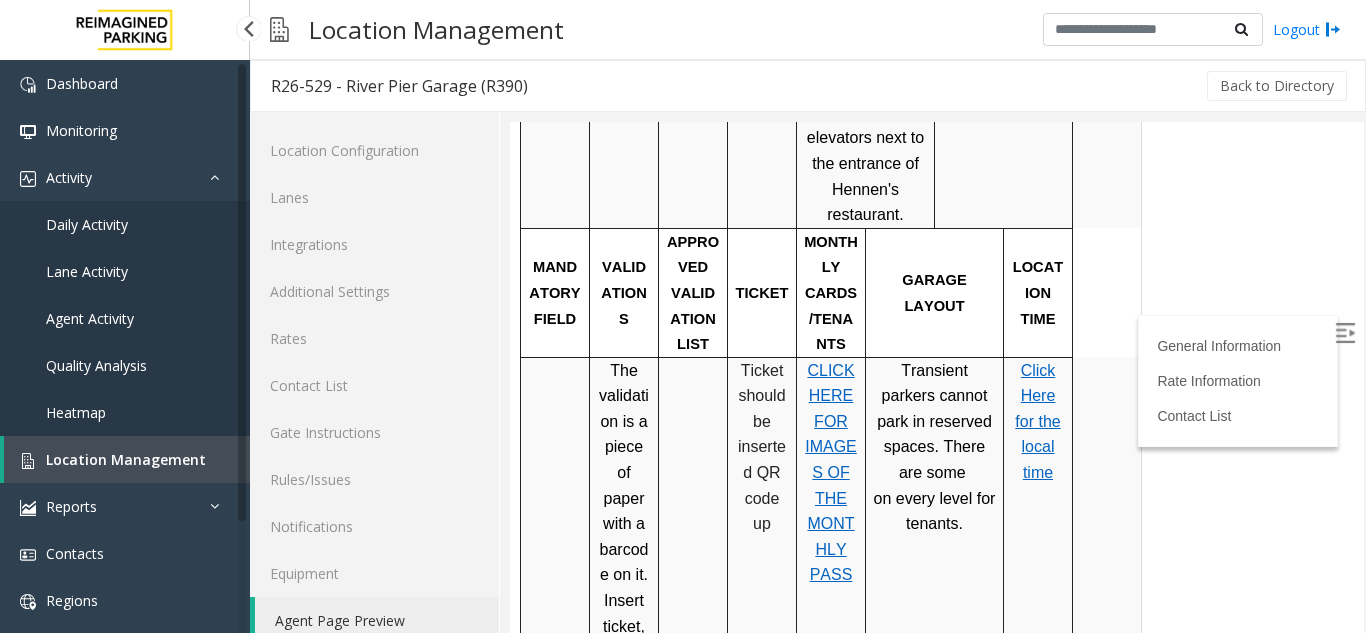 click on "Location Management" at bounding box center (127, 459) 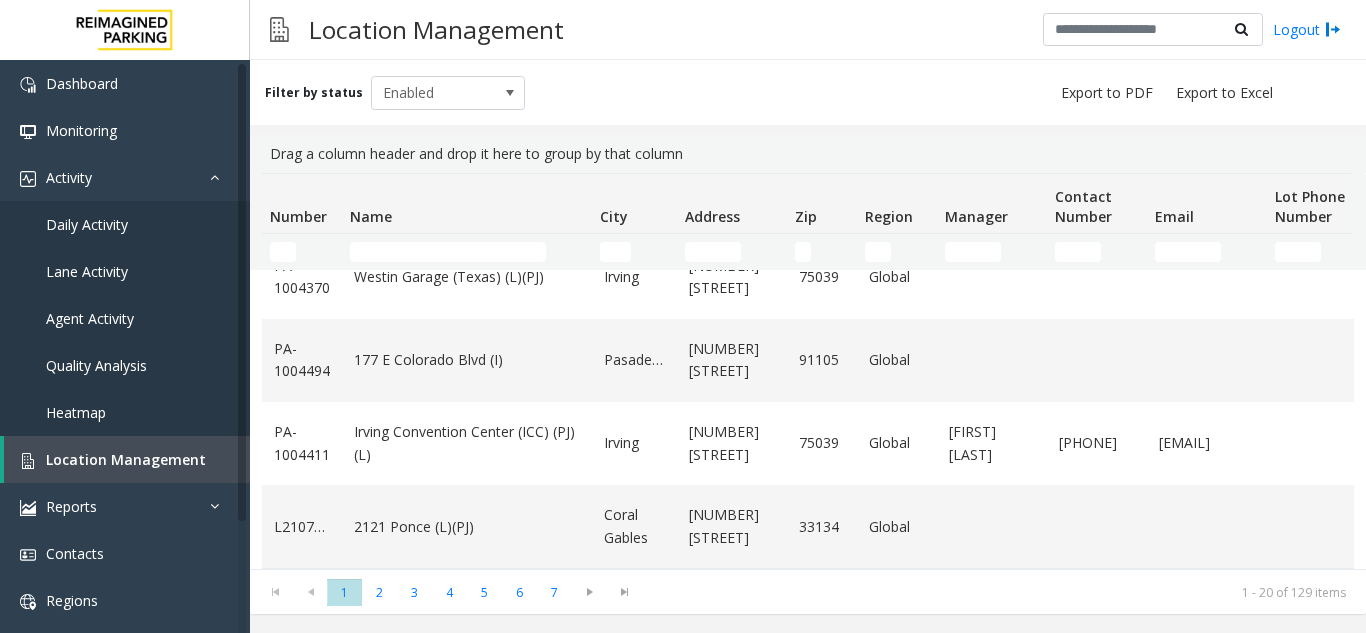 scroll, scrollTop: 1382, scrollLeft: 0, axis: vertical 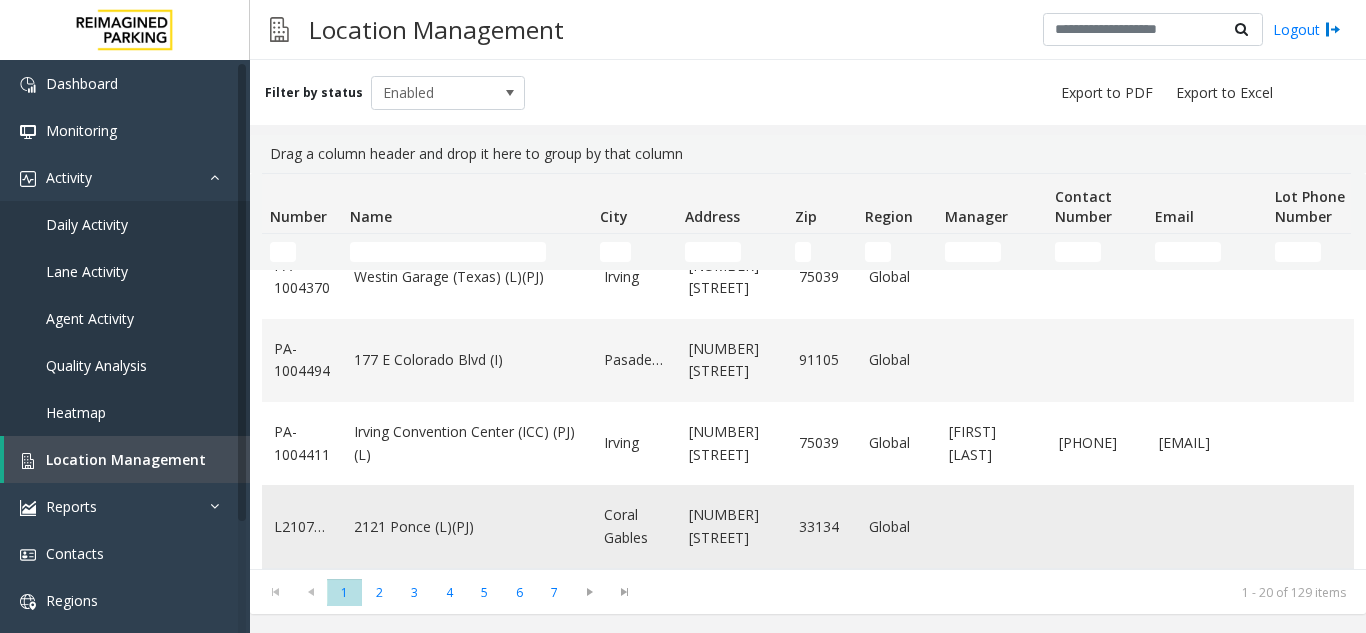 click on "2121 Ponce (L)(PJ)" 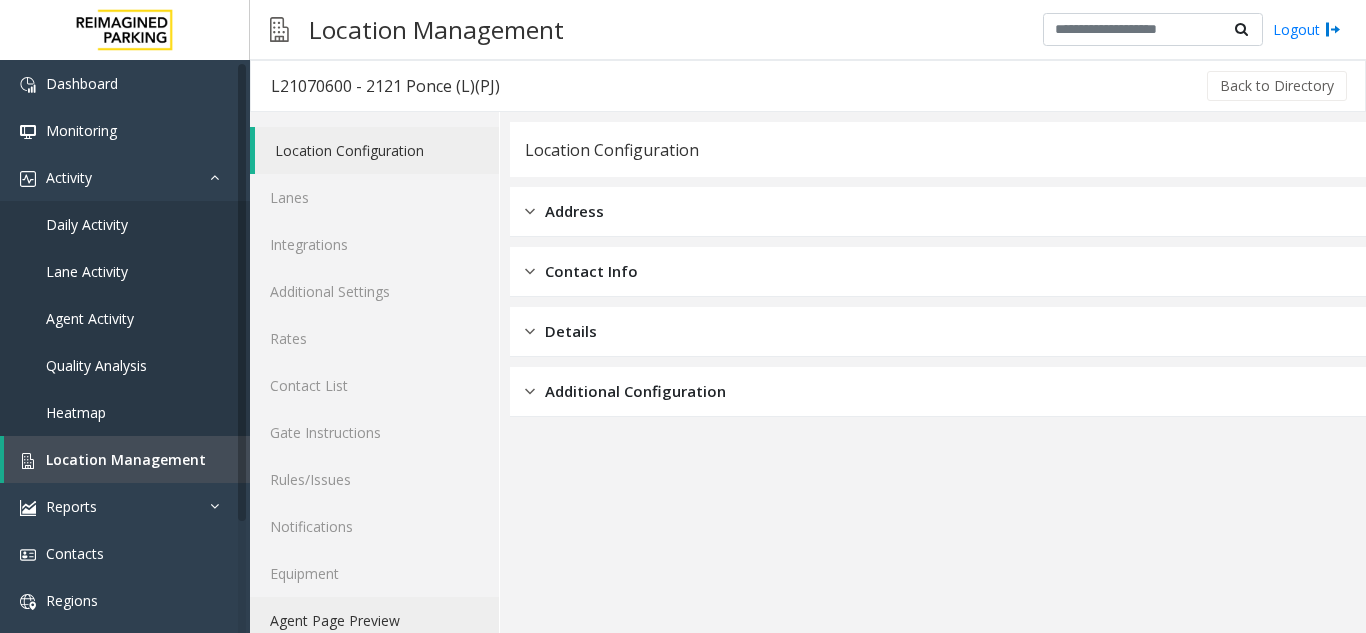 click on "Agent Page Preview" 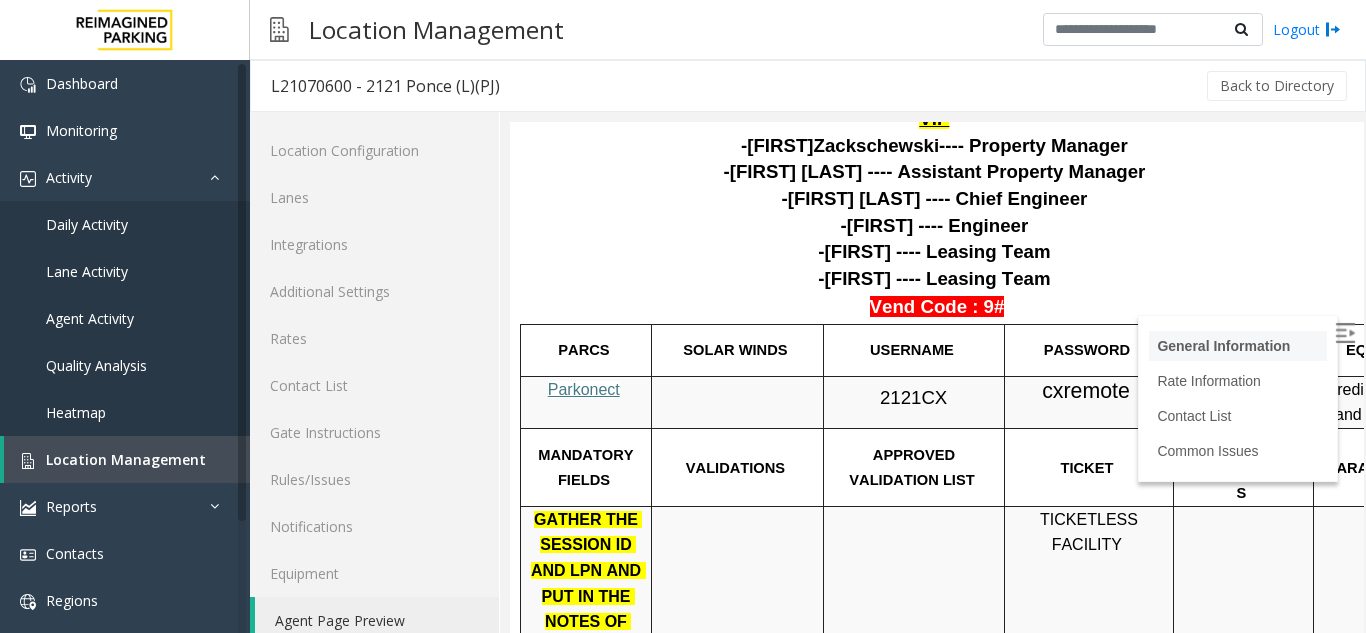 scroll, scrollTop: 600, scrollLeft: 0, axis: vertical 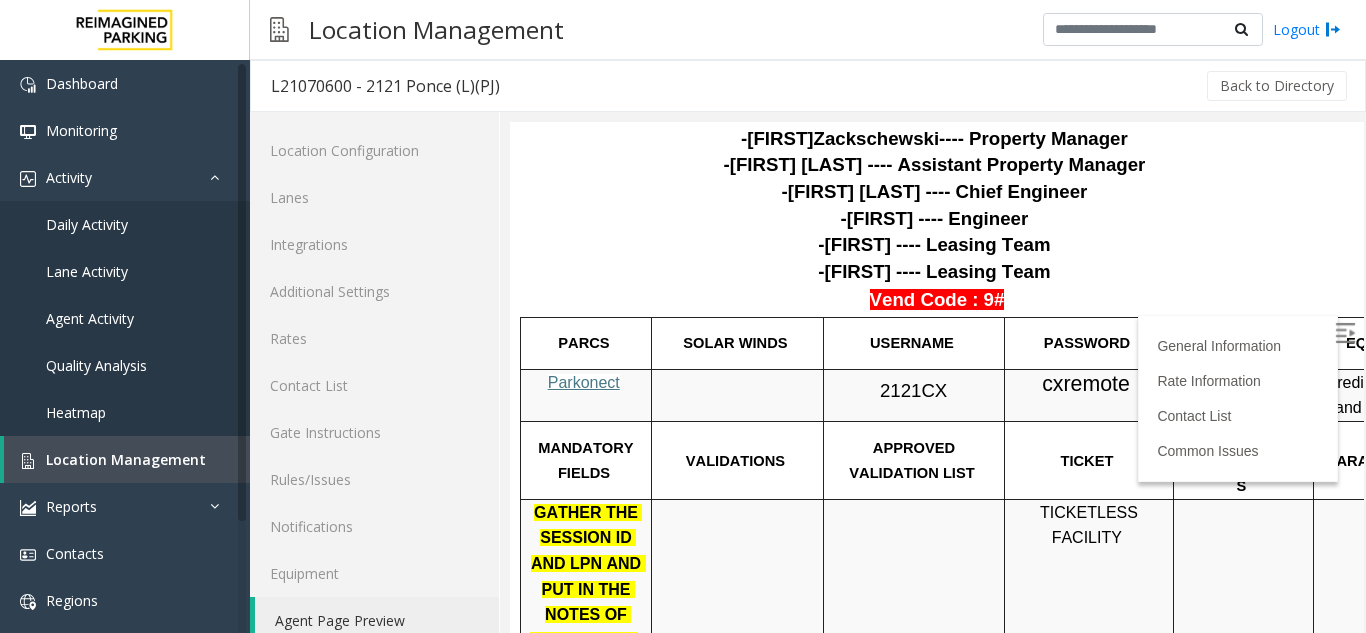 click at bounding box center (1345, 333) 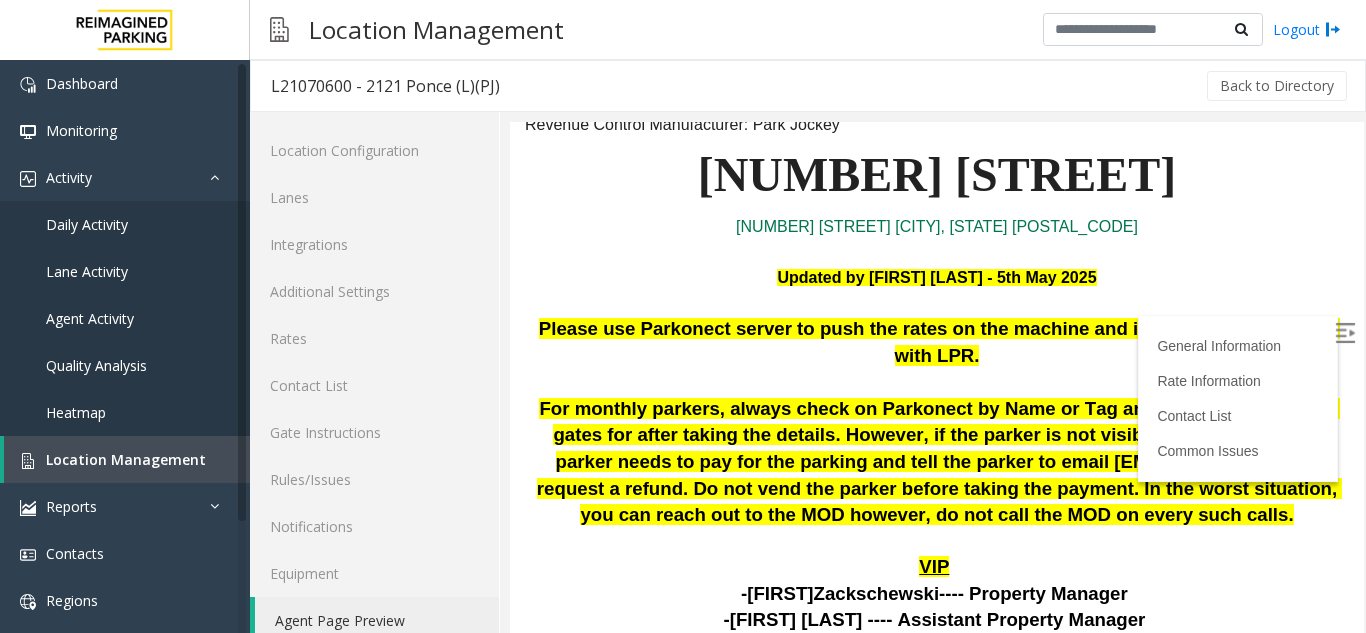 scroll, scrollTop: 100, scrollLeft: 0, axis: vertical 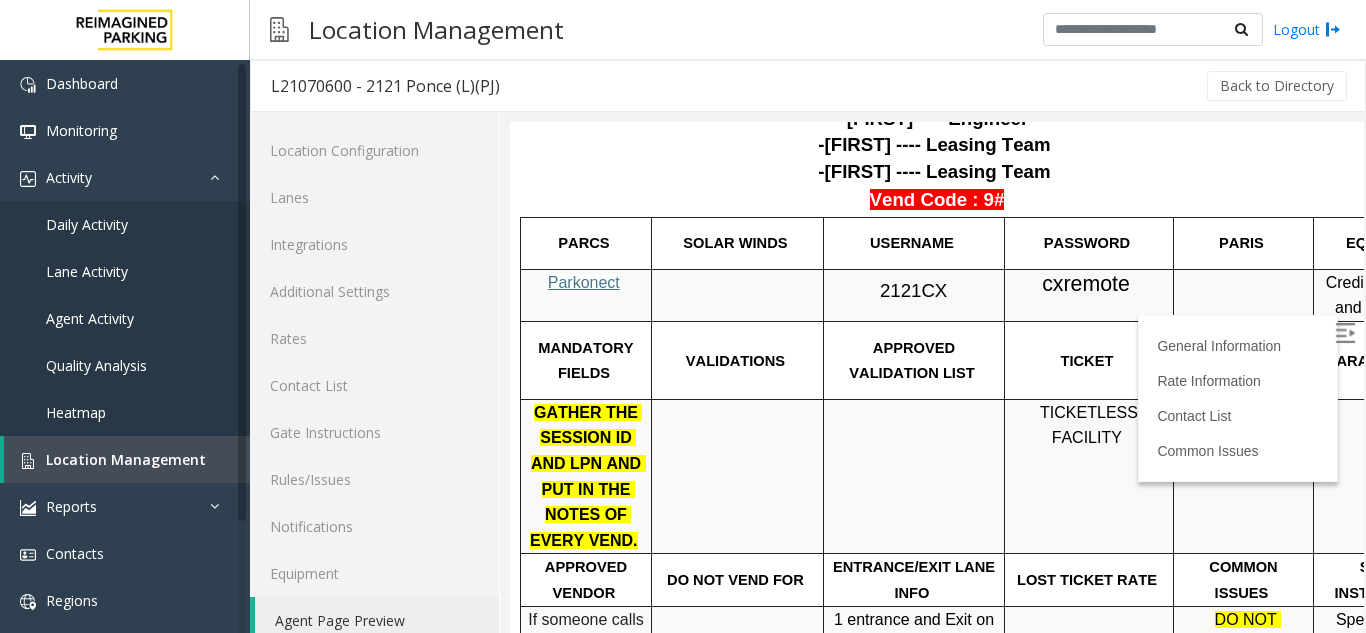click on "2121CX" at bounding box center (913, 290) 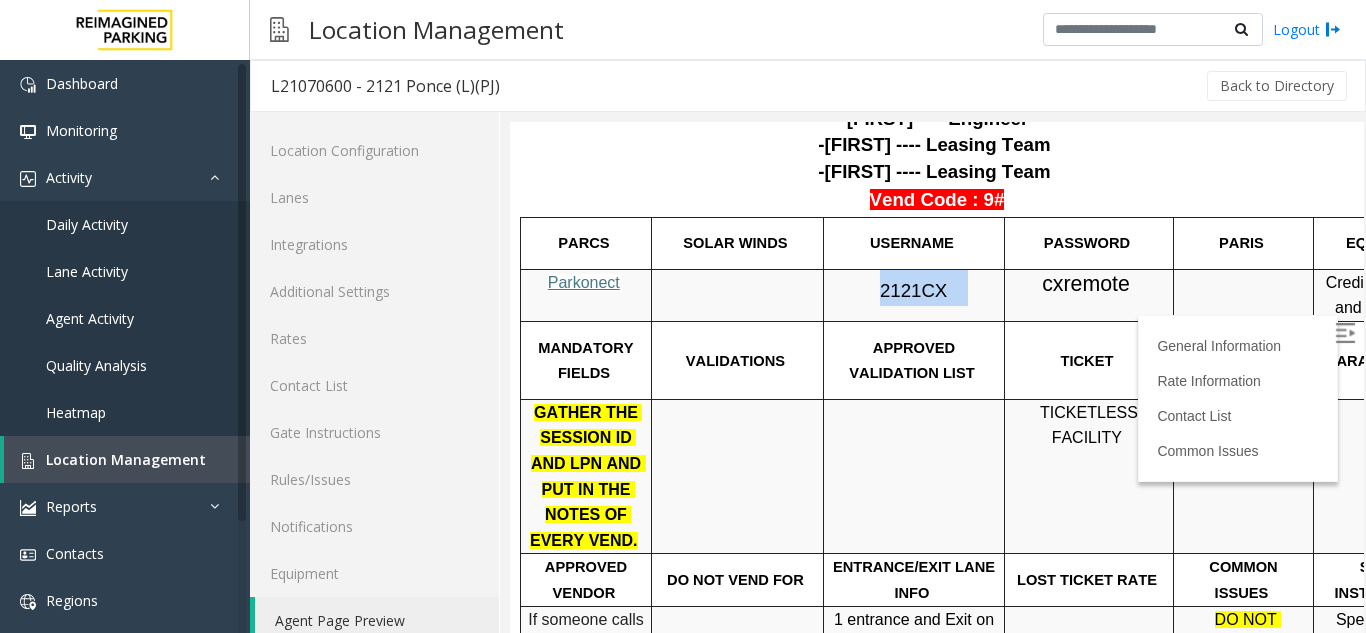 click on "2121CX" at bounding box center [913, 290] 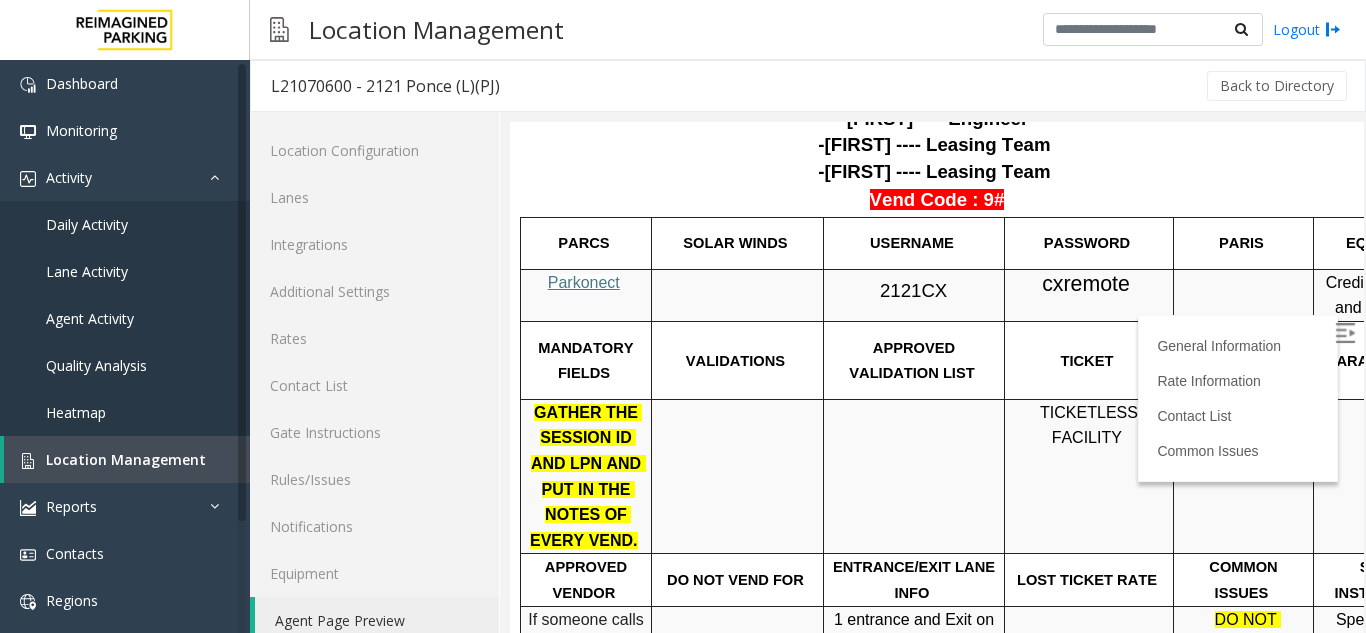click on "cxremote" at bounding box center [1086, 284] 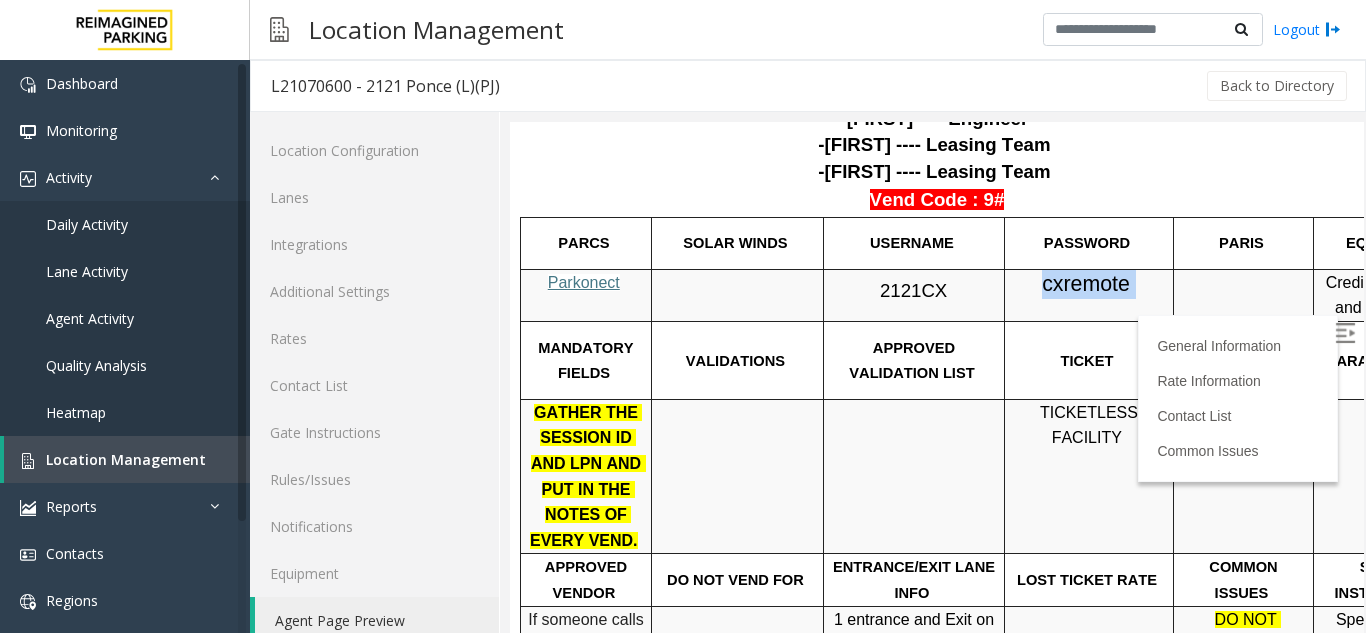 click on "cxremote" at bounding box center [1086, 284] 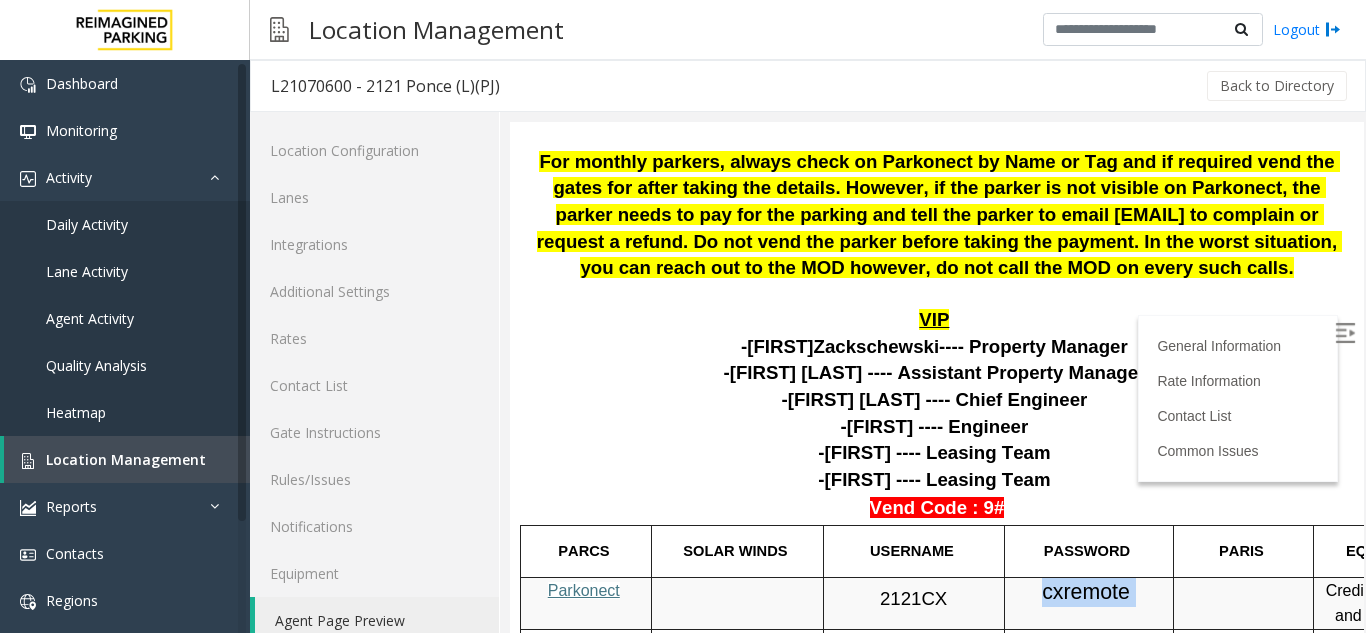 scroll, scrollTop: 400, scrollLeft: 0, axis: vertical 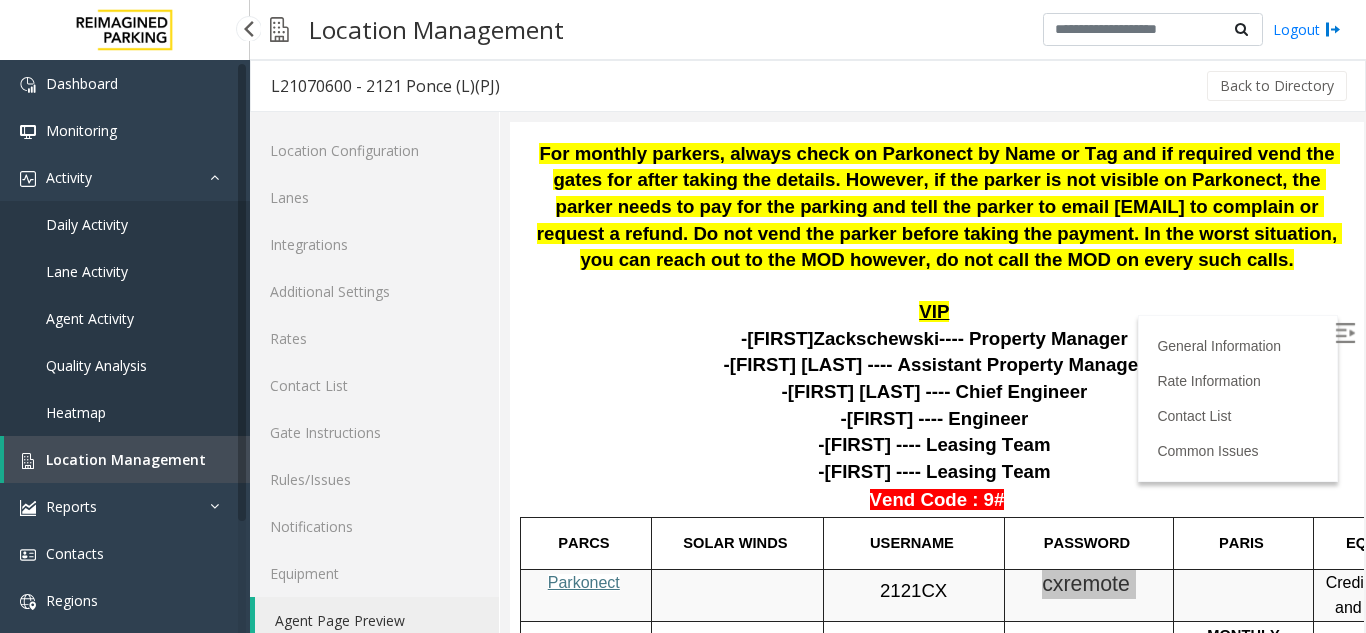 click on "Location Management" at bounding box center (126, 459) 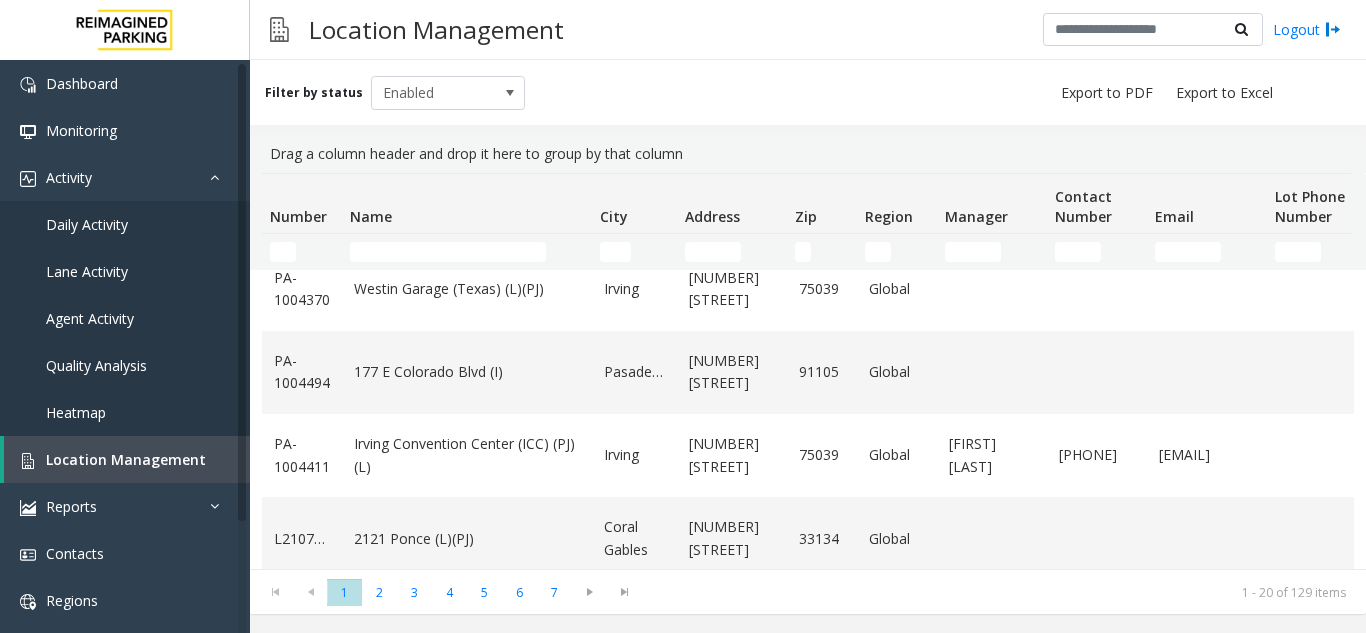 scroll, scrollTop: 1382, scrollLeft: 0, axis: vertical 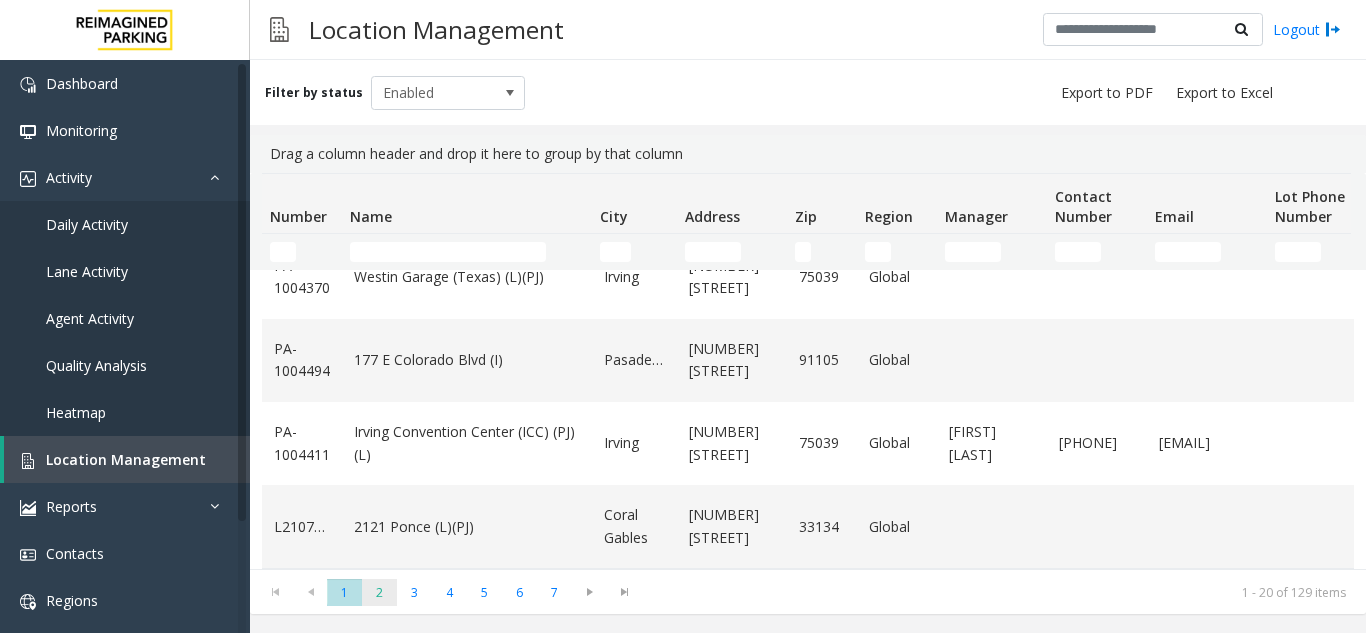 click on "2" 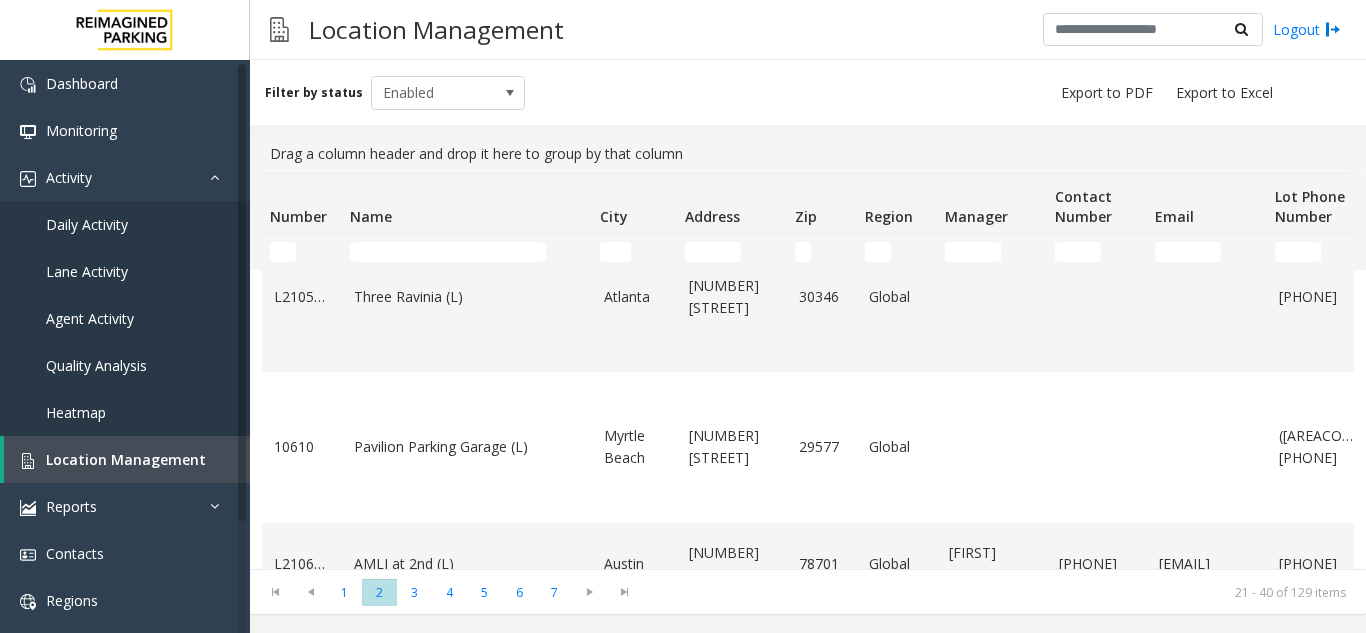 scroll, scrollTop: 1300, scrollLeft: 0, axis: vertical 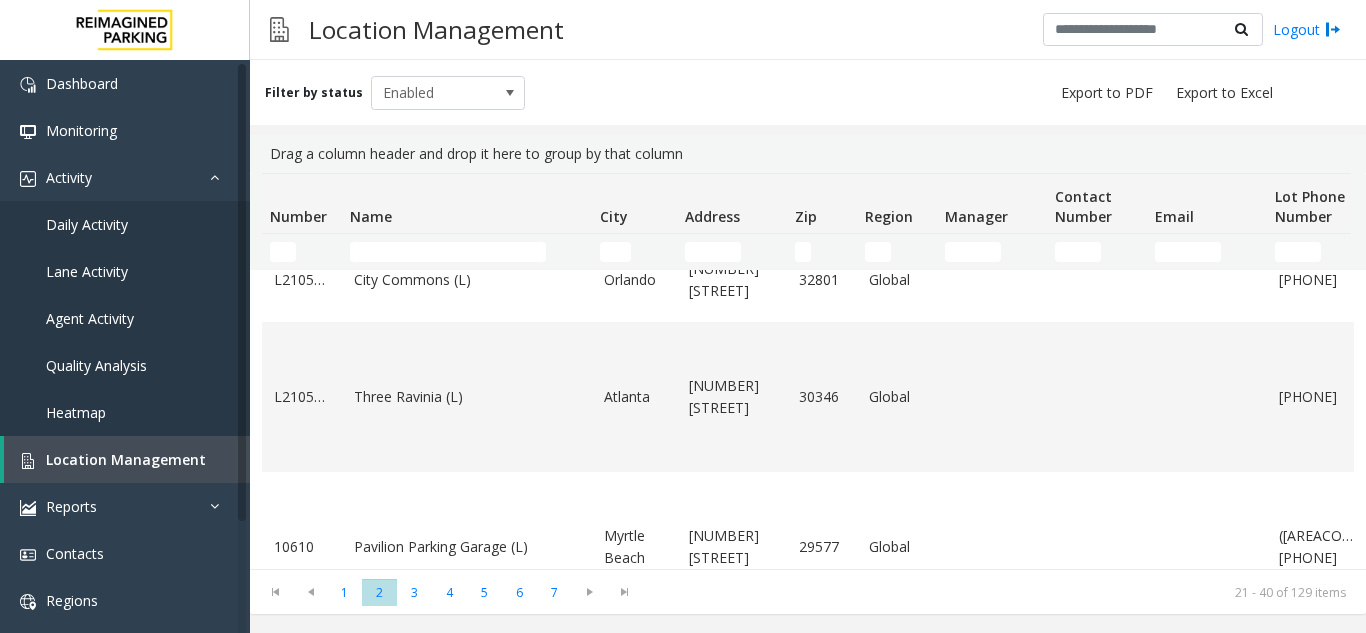 click on "AMLI Downtown (L)" 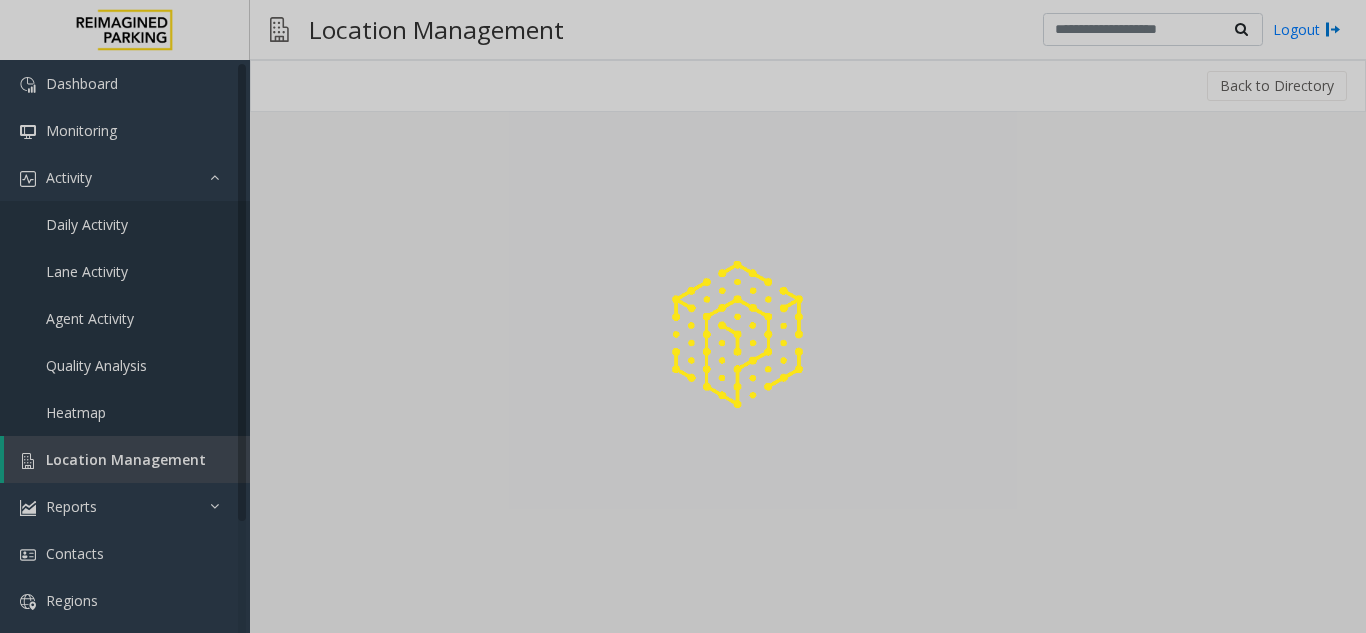 click 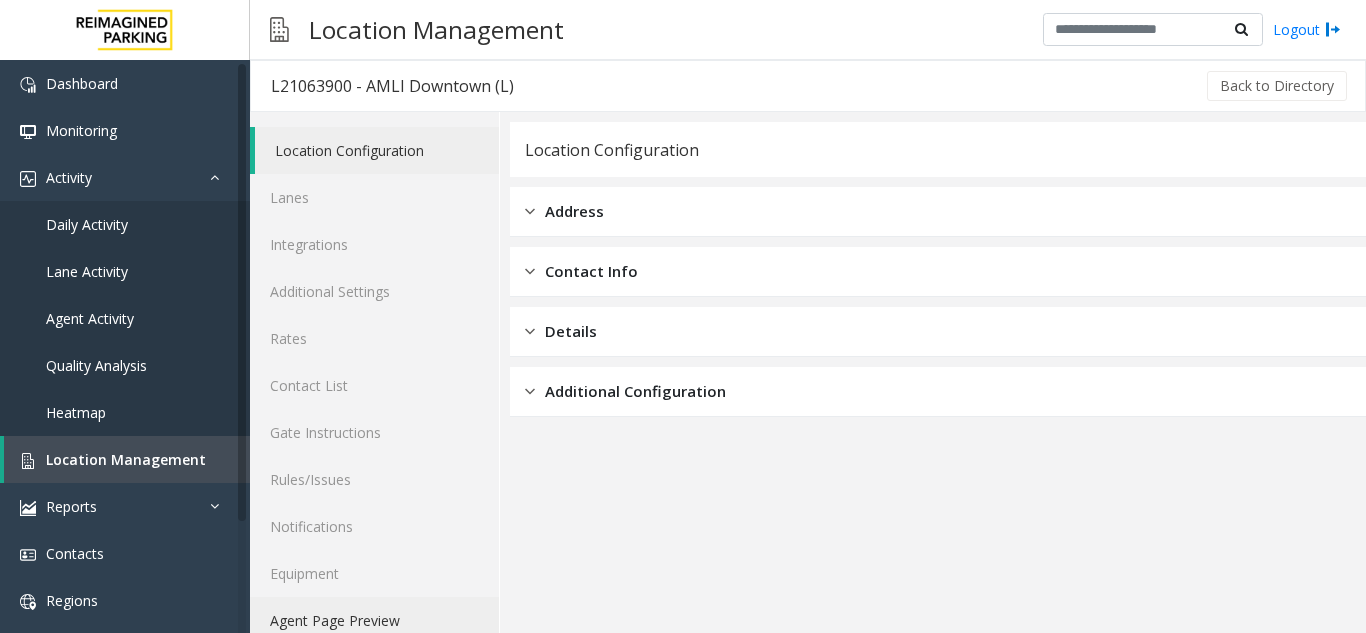 click on "Agent Page Preview" 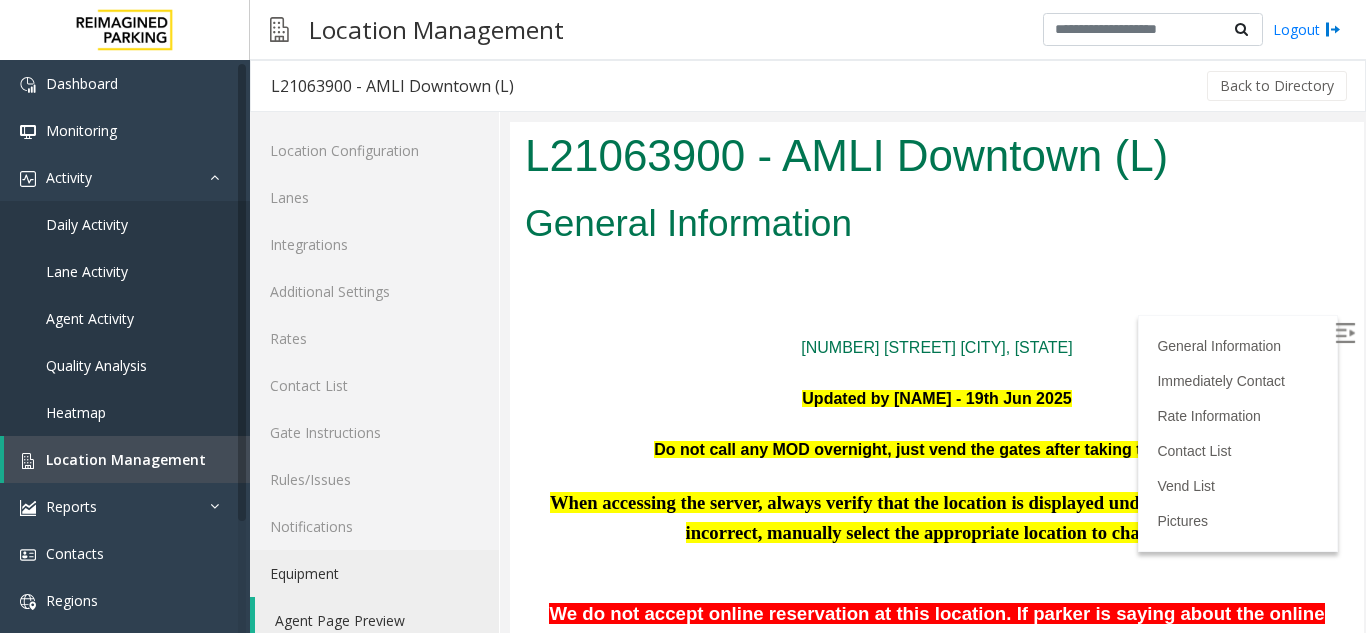 scroll, scrollTop: 0, scrollLeft: 0, axis: both 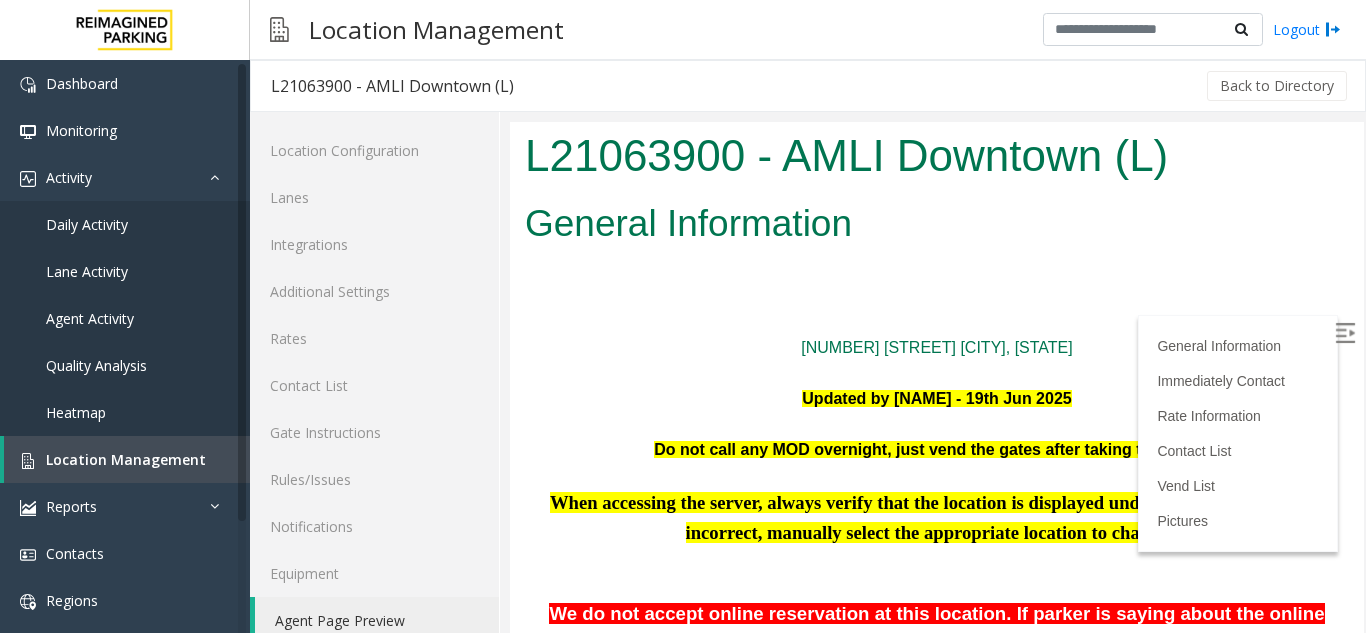 click at bounding box center (1345, 333) 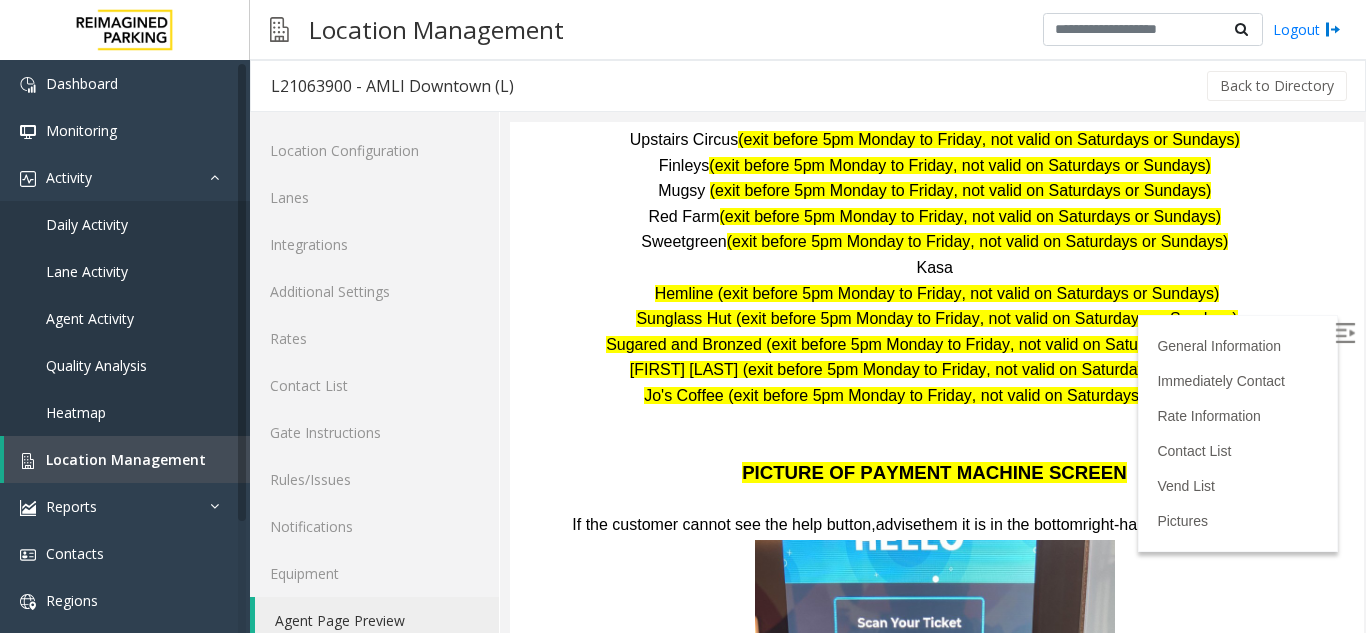 scroll, scrollTop: 3400, scrollLeft: 0, axis: vertical 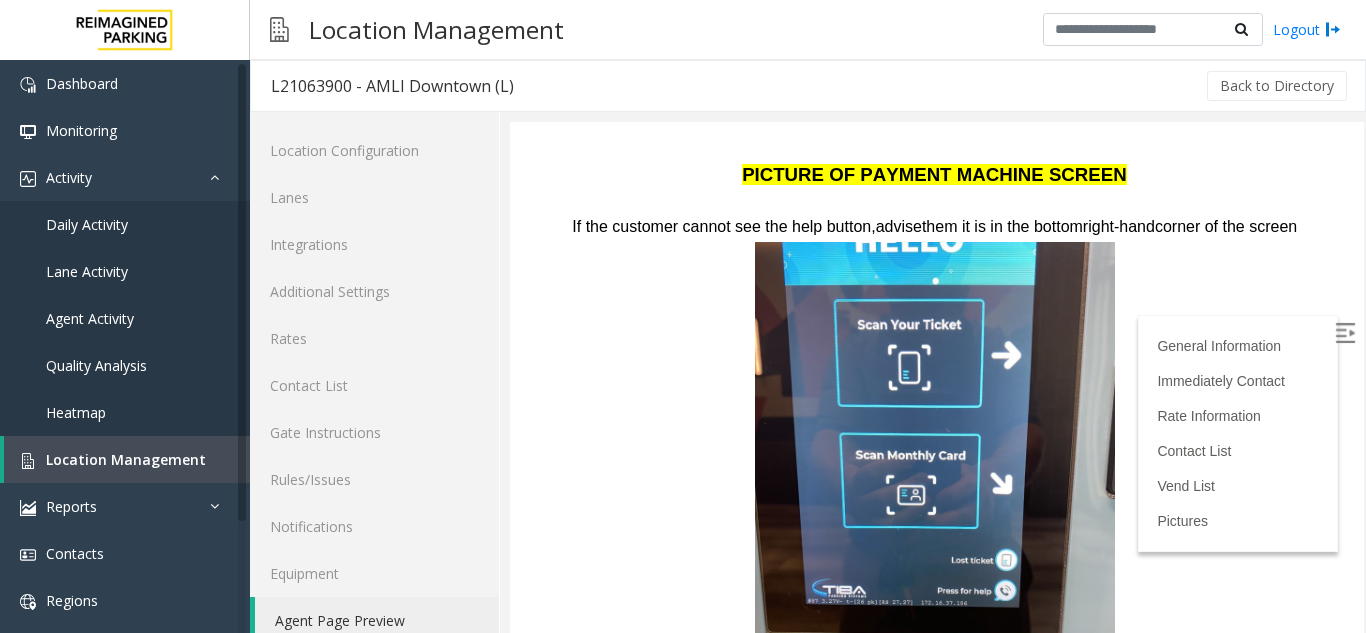 click on "Agent Page Preview" 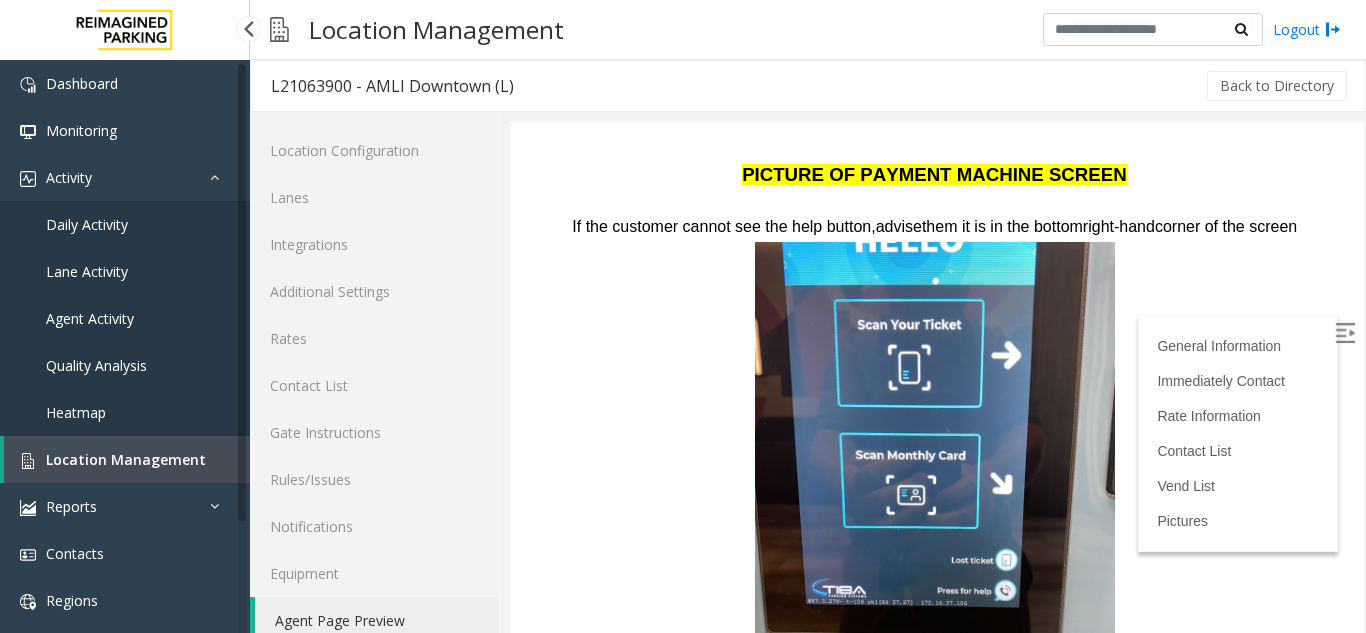 click on "Location Management" at bounding box center (126, 459) 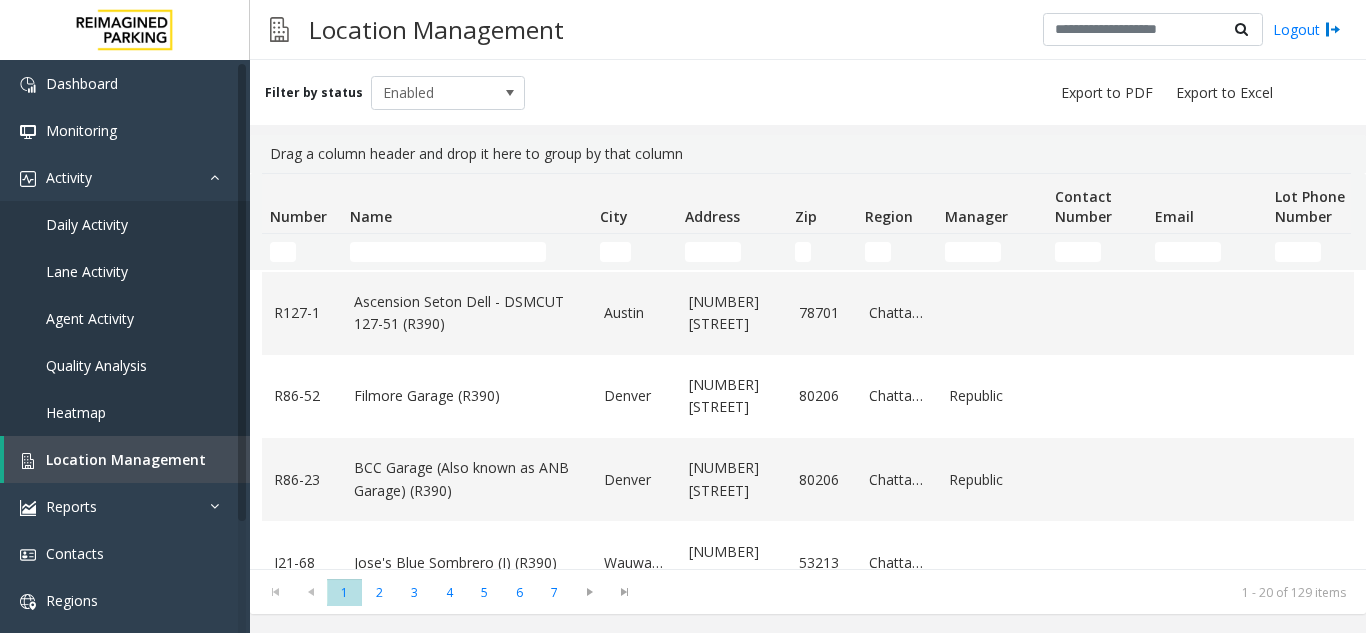 scroll, scrollTop: 500, scrollLeft: 0, axis: vertical 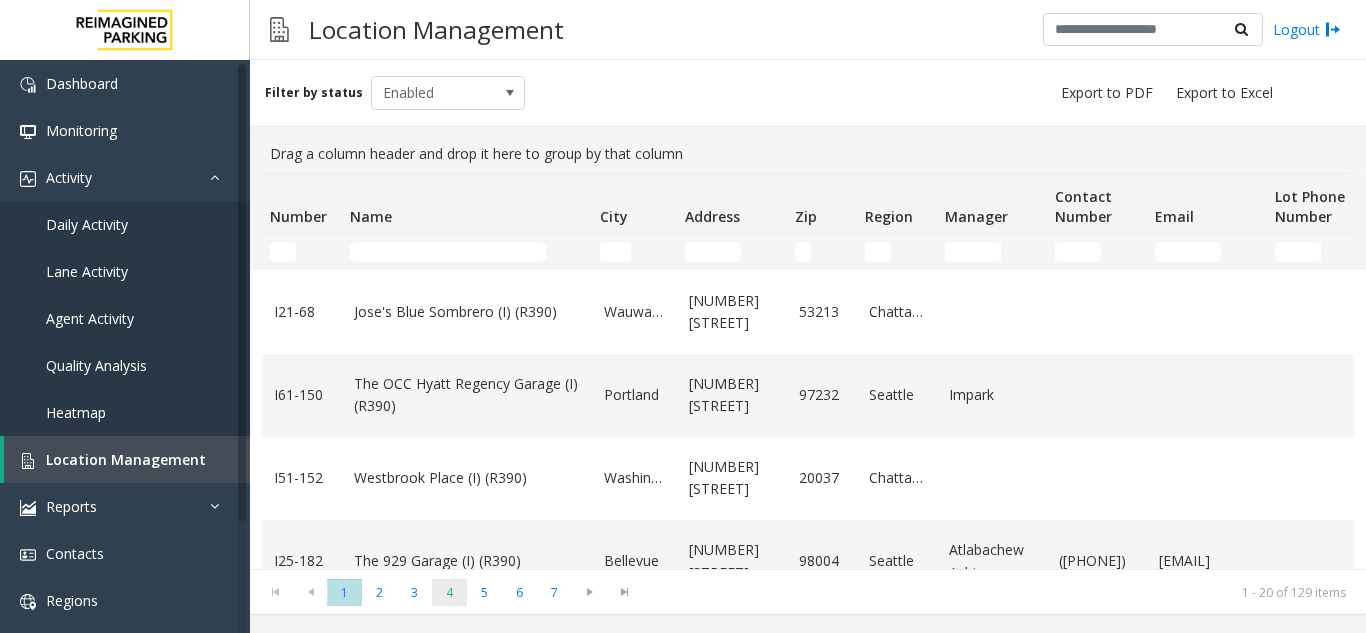 click on "4" 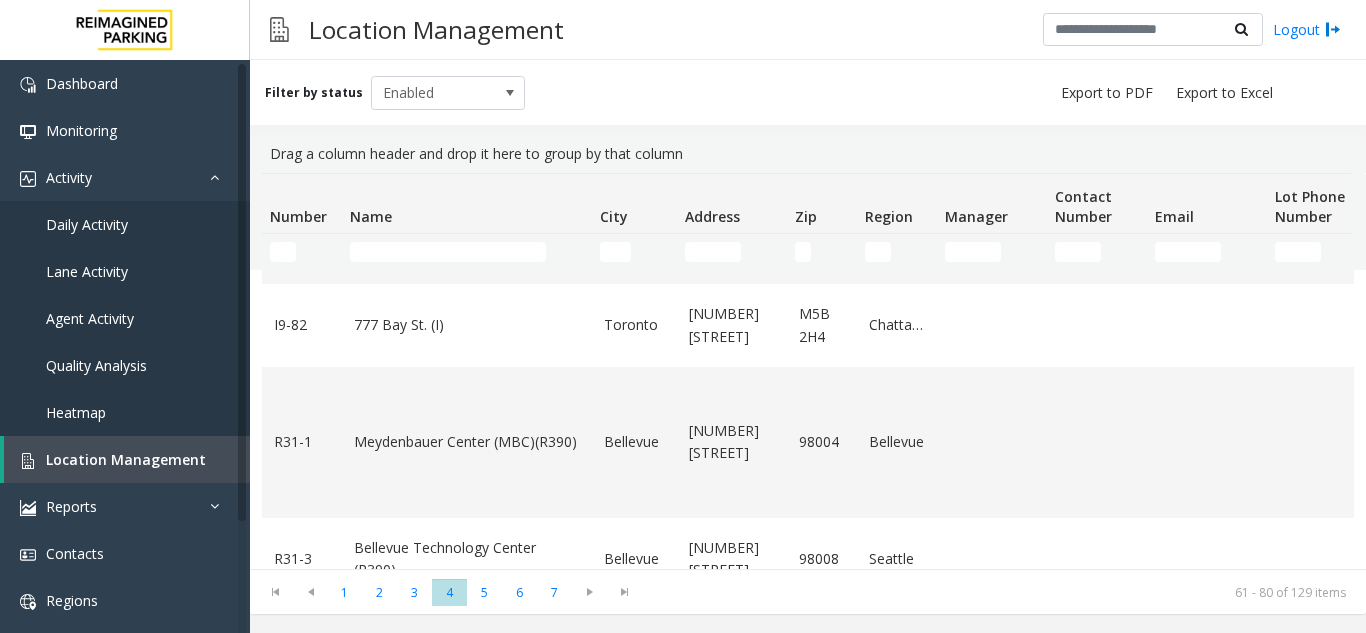 scroll, scrollTop: 1427, scrollLeft: 0, axis: vertical 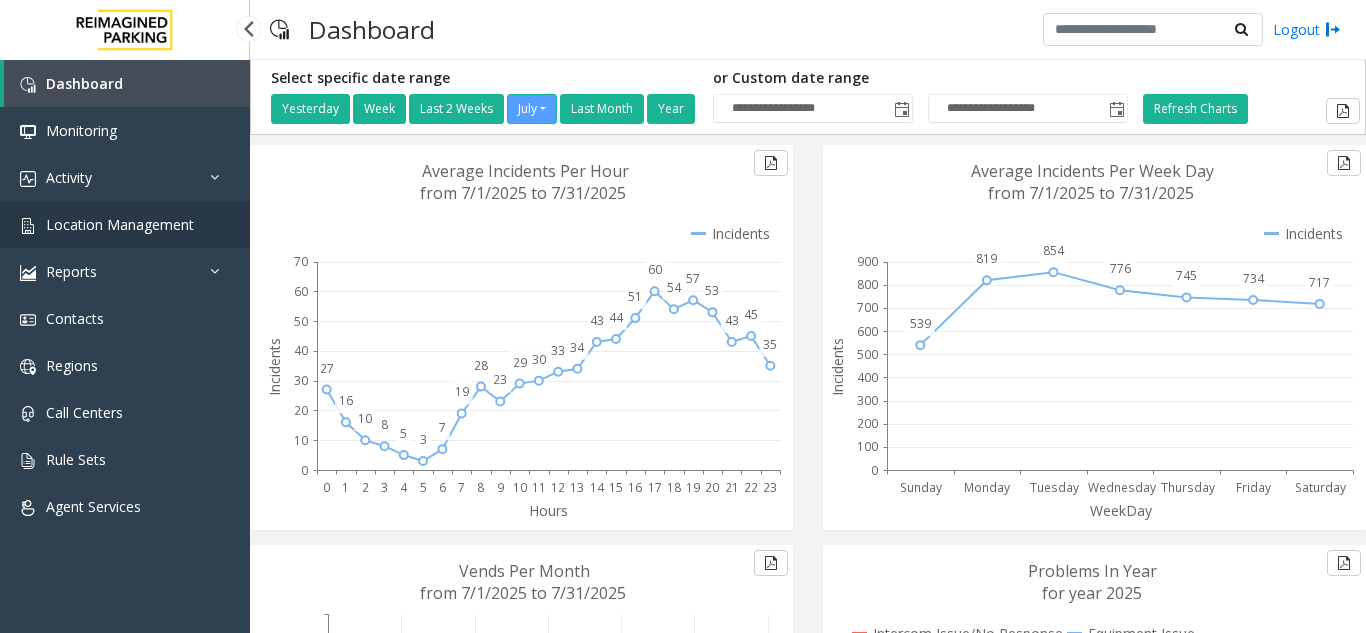 click on "Location Management" at bounding box center [125, 224] 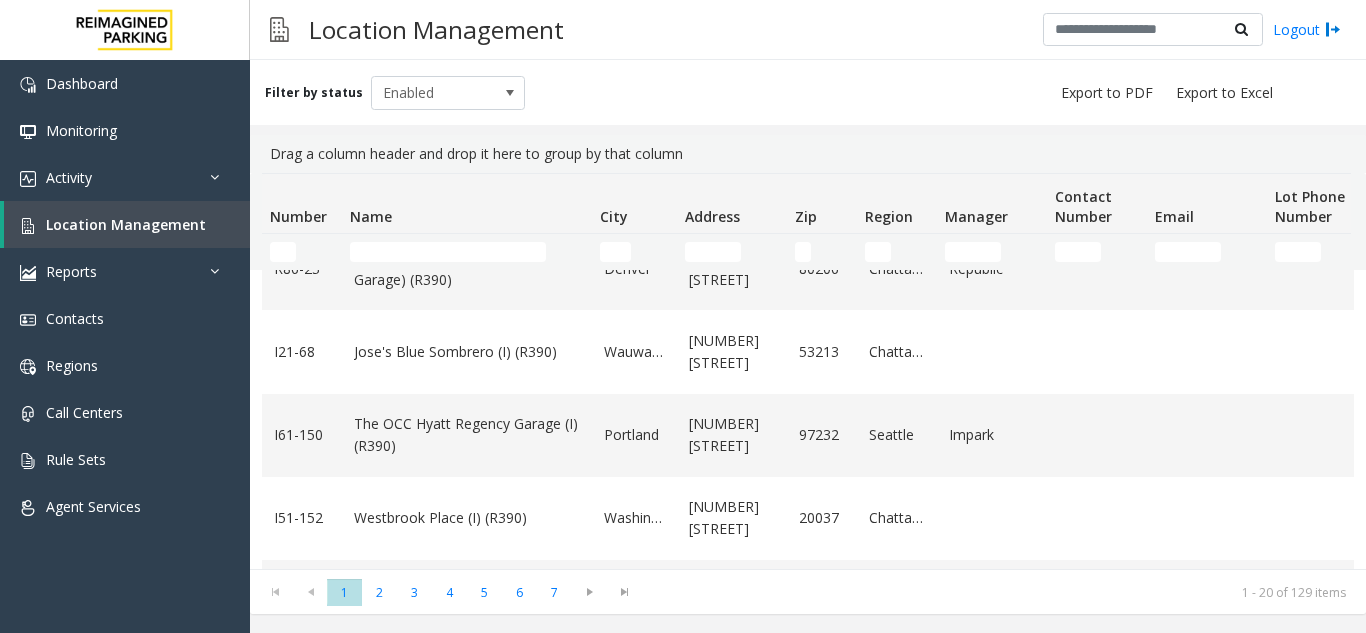 scroll, scrollTop: 500, scrollLeft: 0, axis: vertical 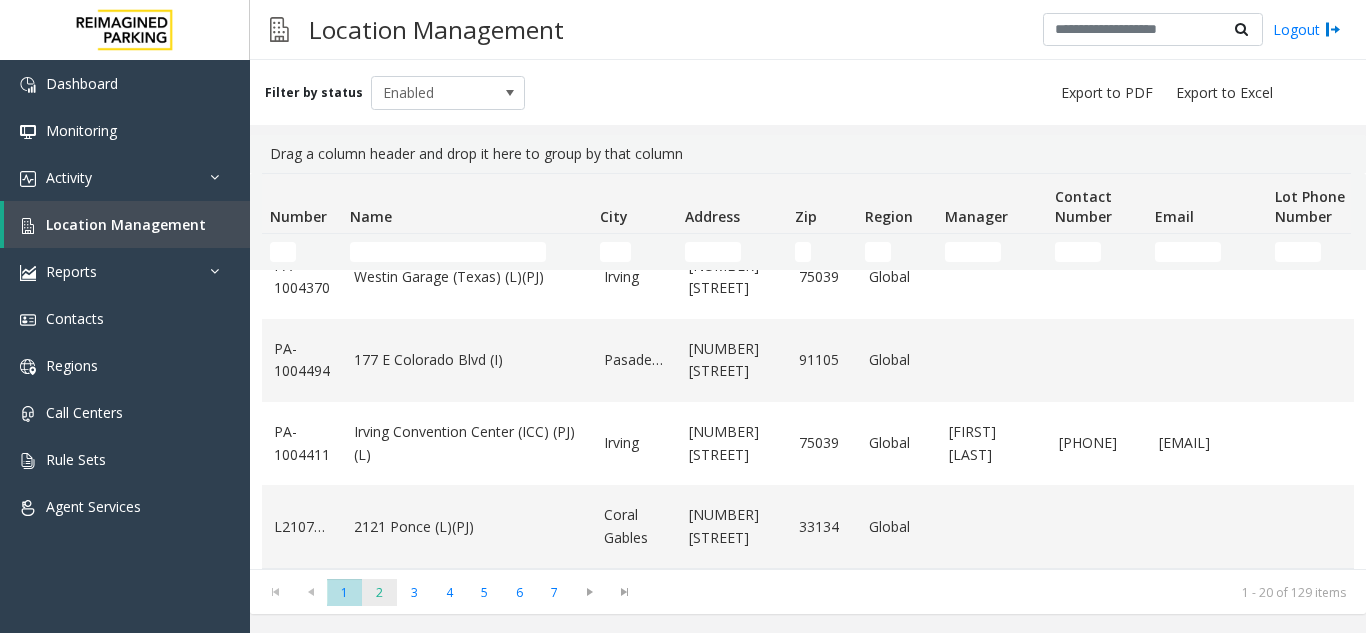 click on "2" 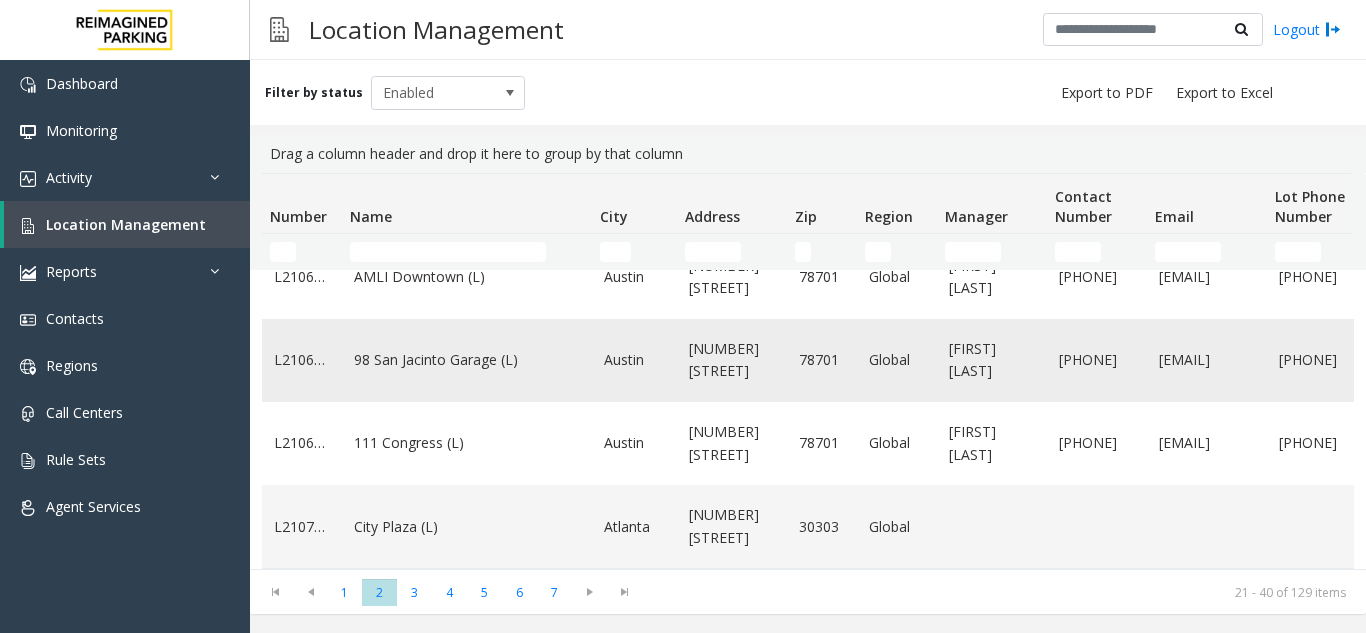 scroll, scrollTop: 1427, scrollLeft: 0, axis: vertical 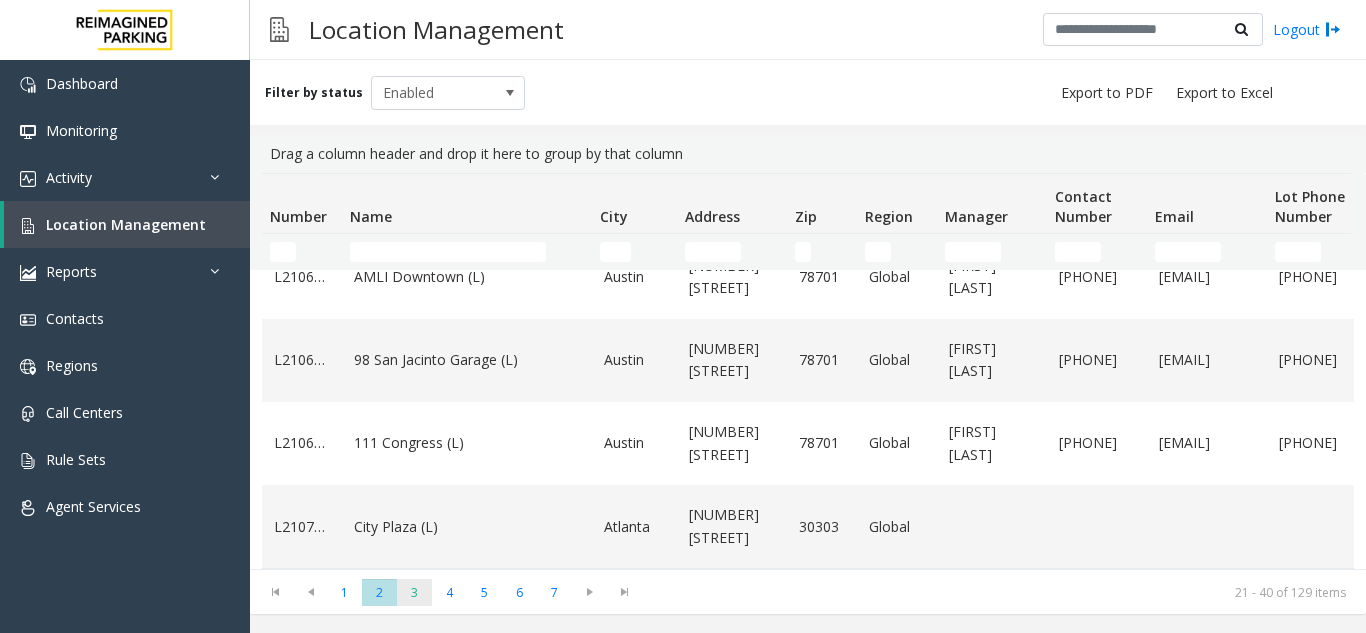 click on "3" 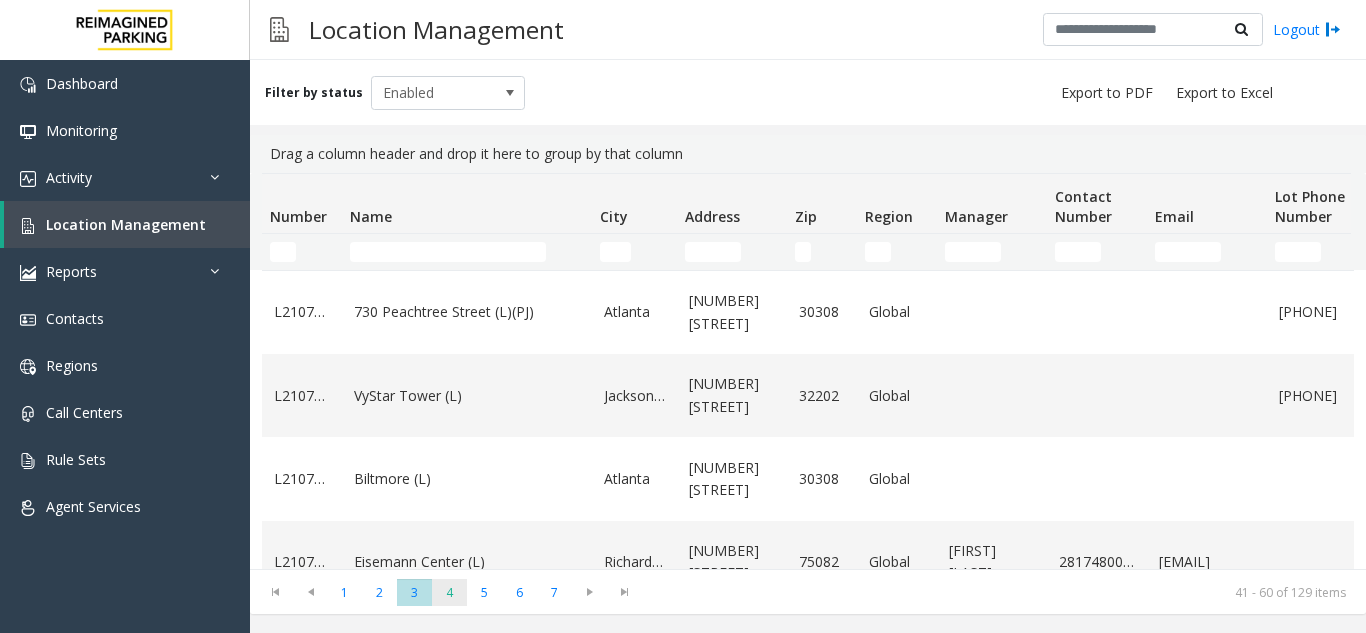 click on "4" 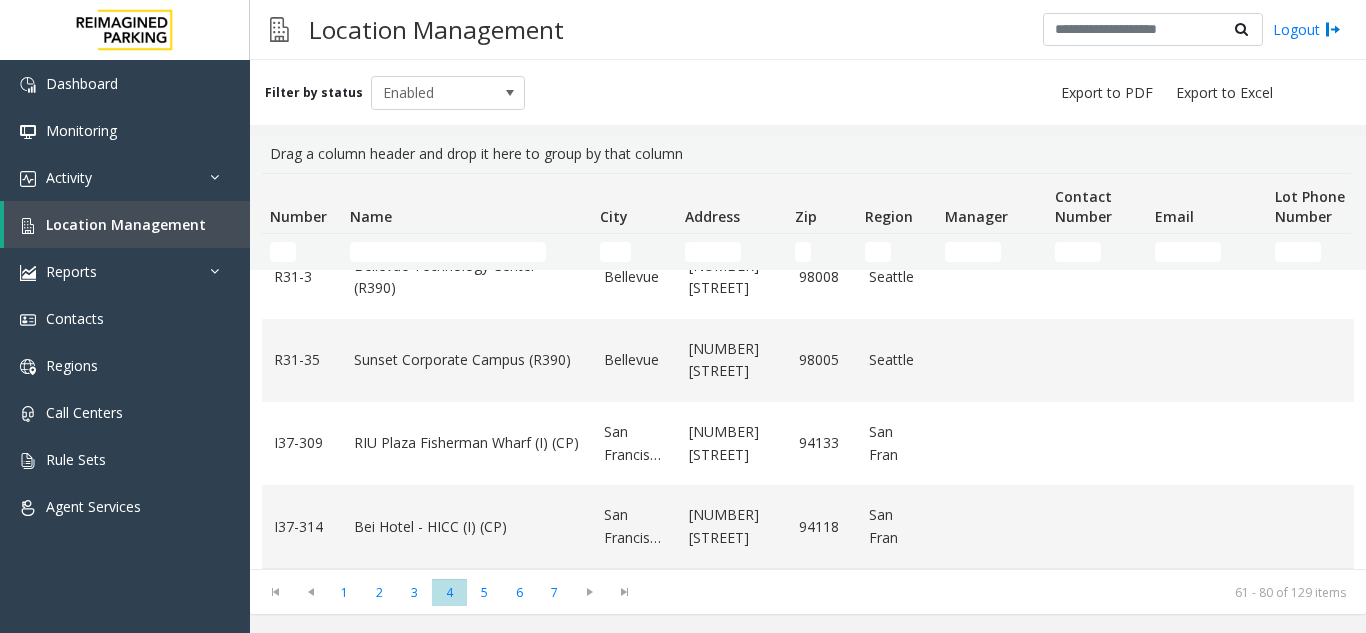 scroll, scrollTop: 1427, scrollLeft: 0, axis: vertical 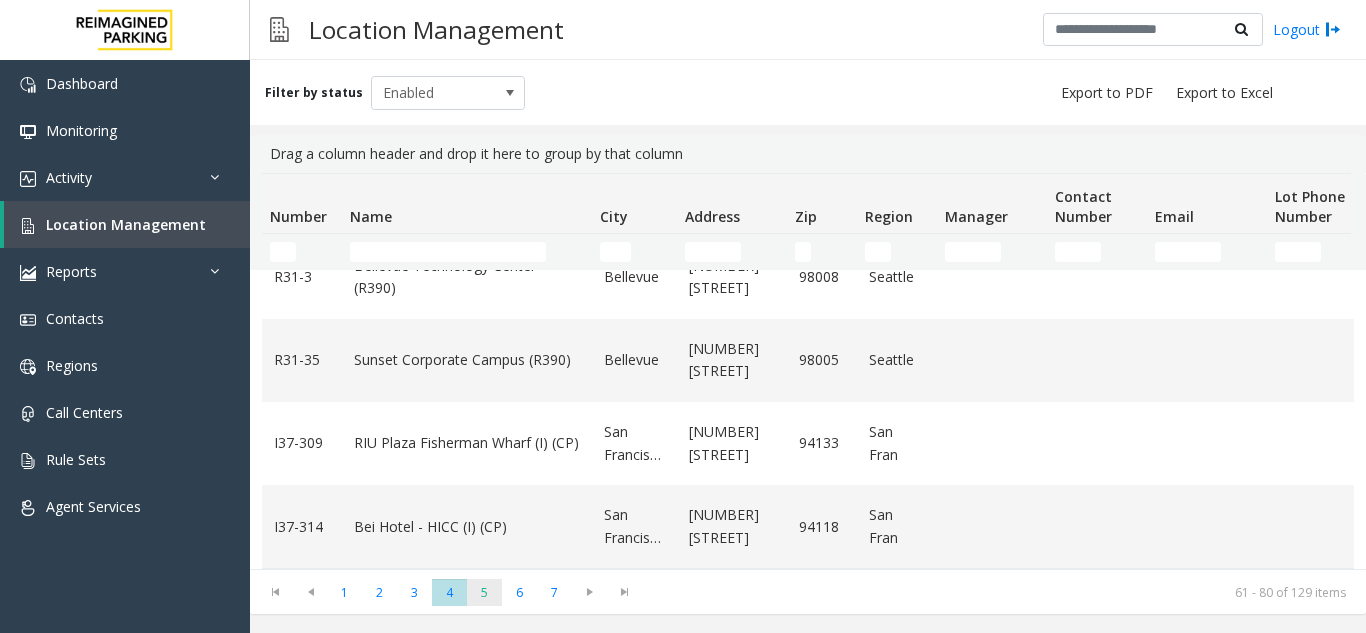 click on "5" 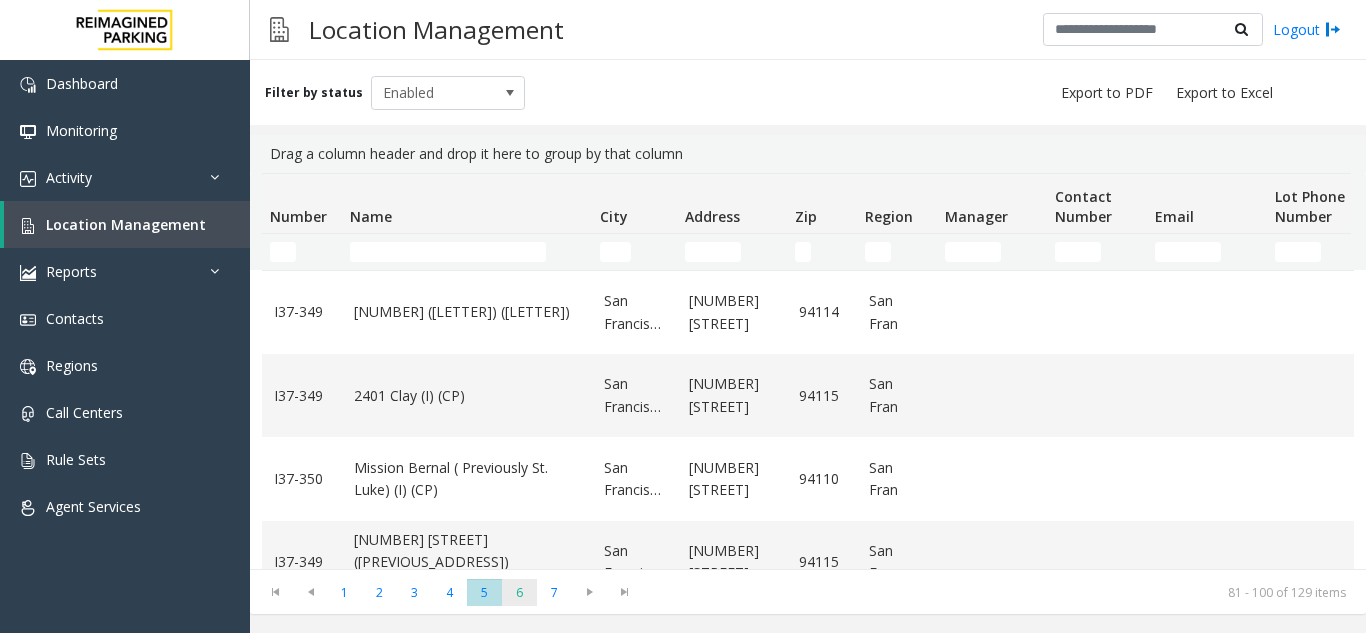 click on "6" 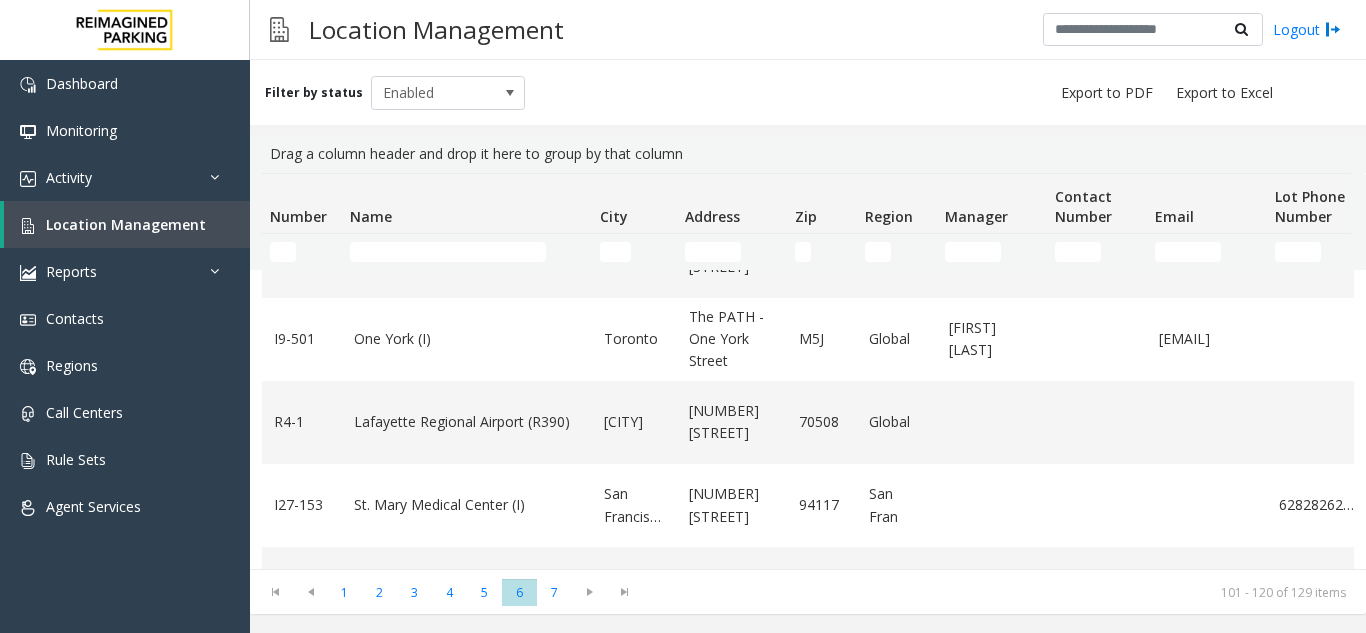 scroll, scrollTop: 1405, scrollLeft: 0, axis: vertical 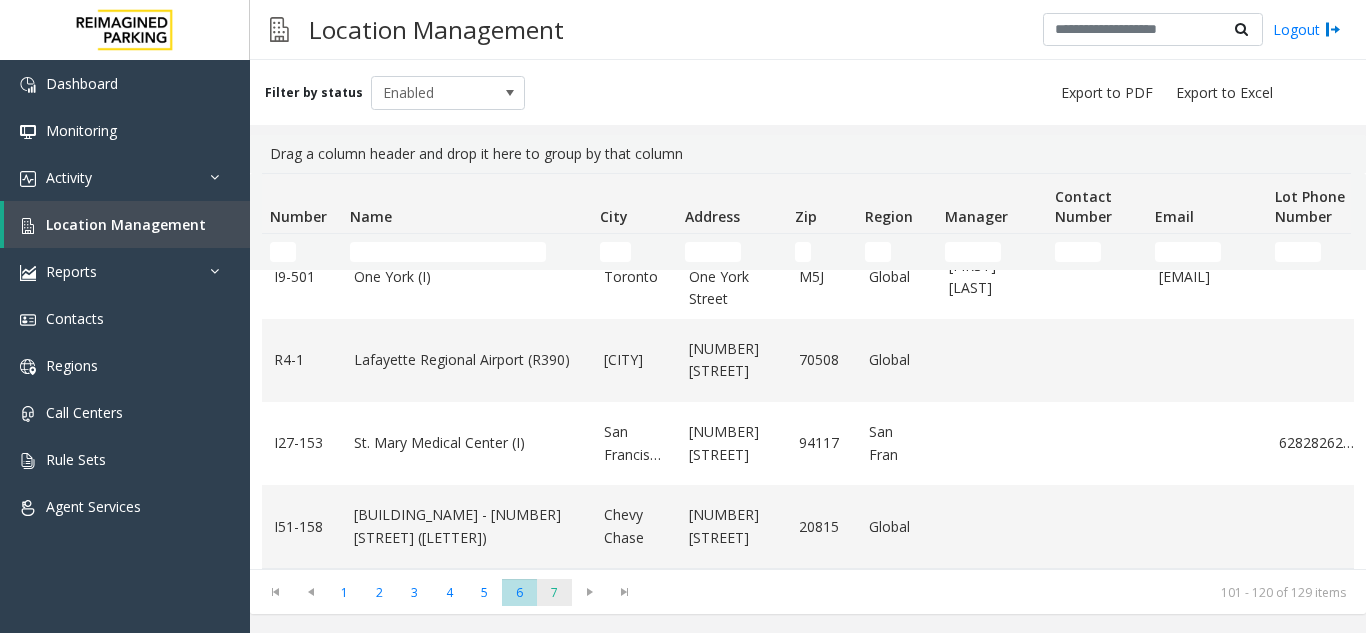 click on "7" 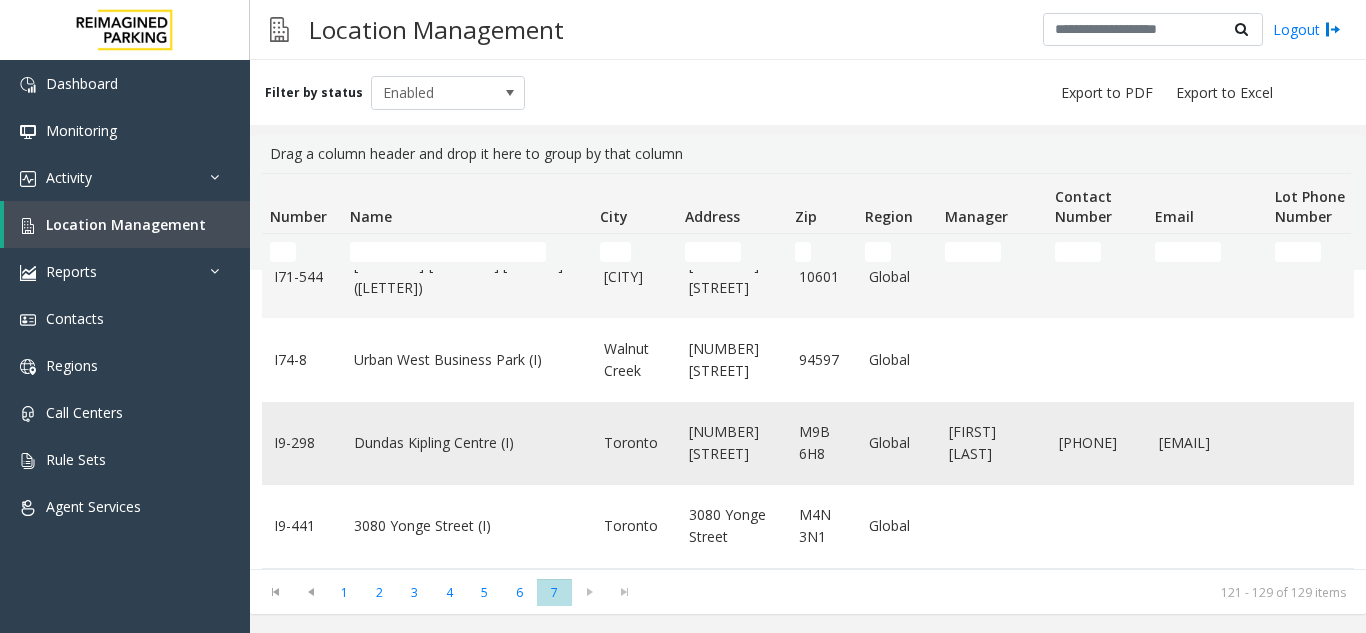 scroll, scrollTop: 489, scrollLeft: 0, axis: vertical 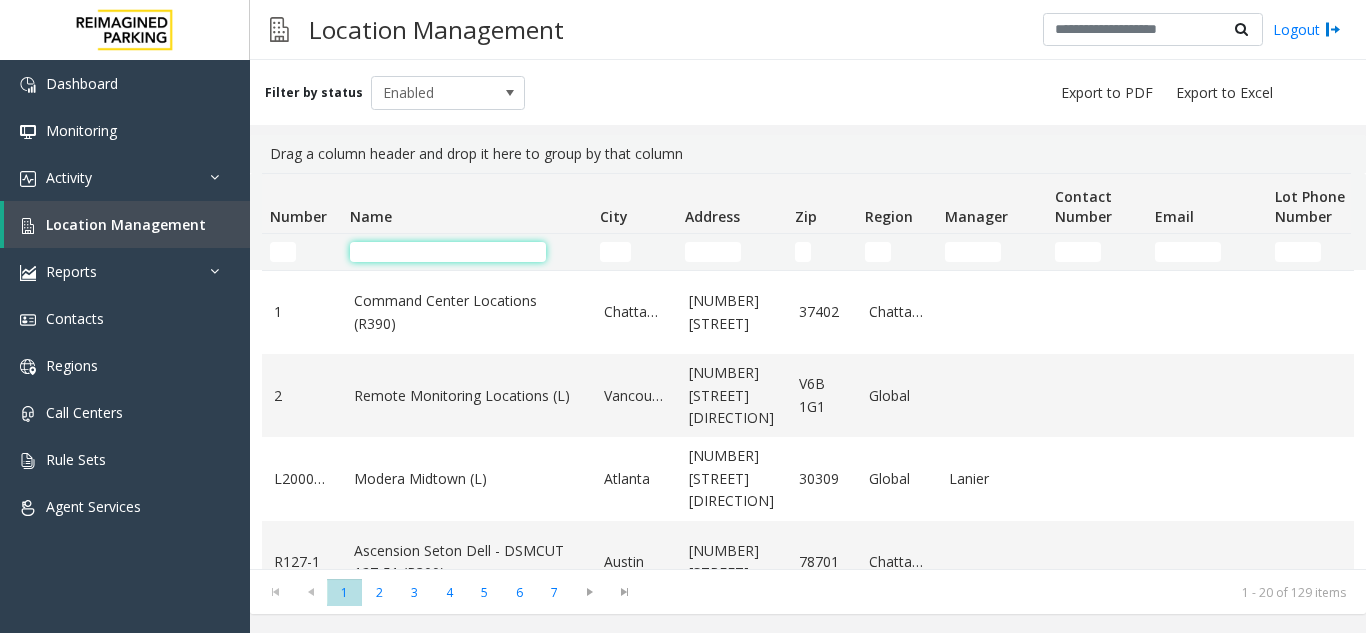 click 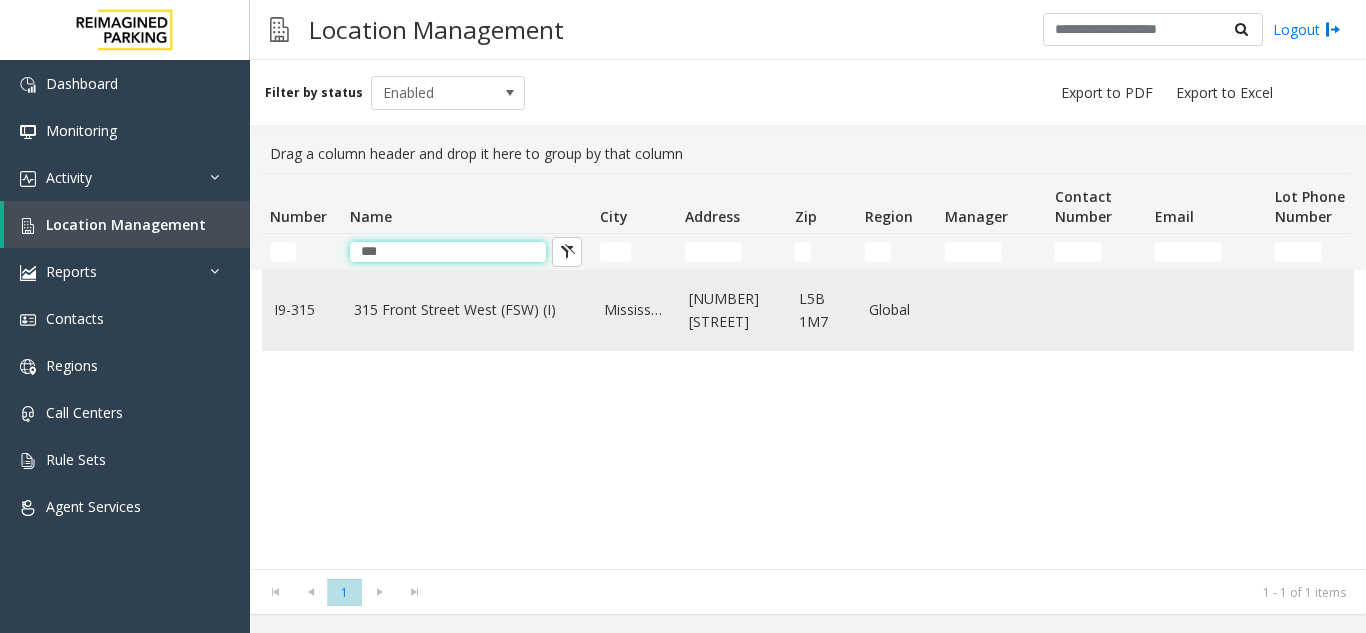 type on "***" 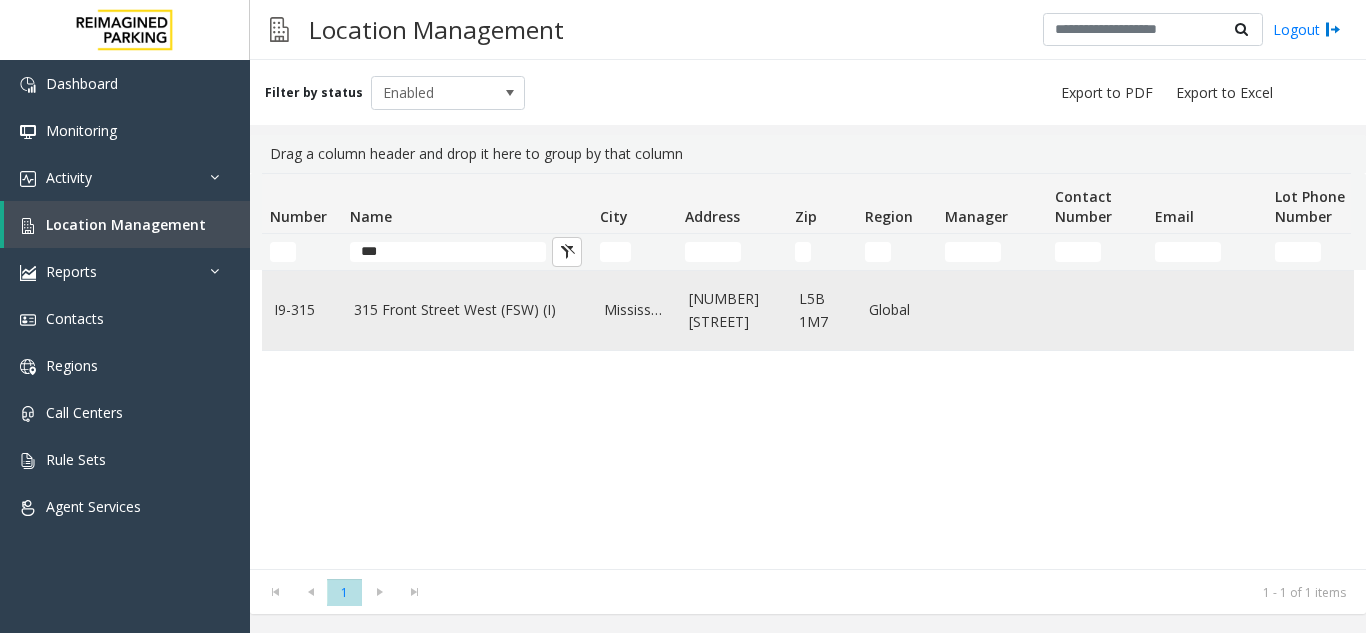 click on "315 Front Street West	(FSW) (I)" 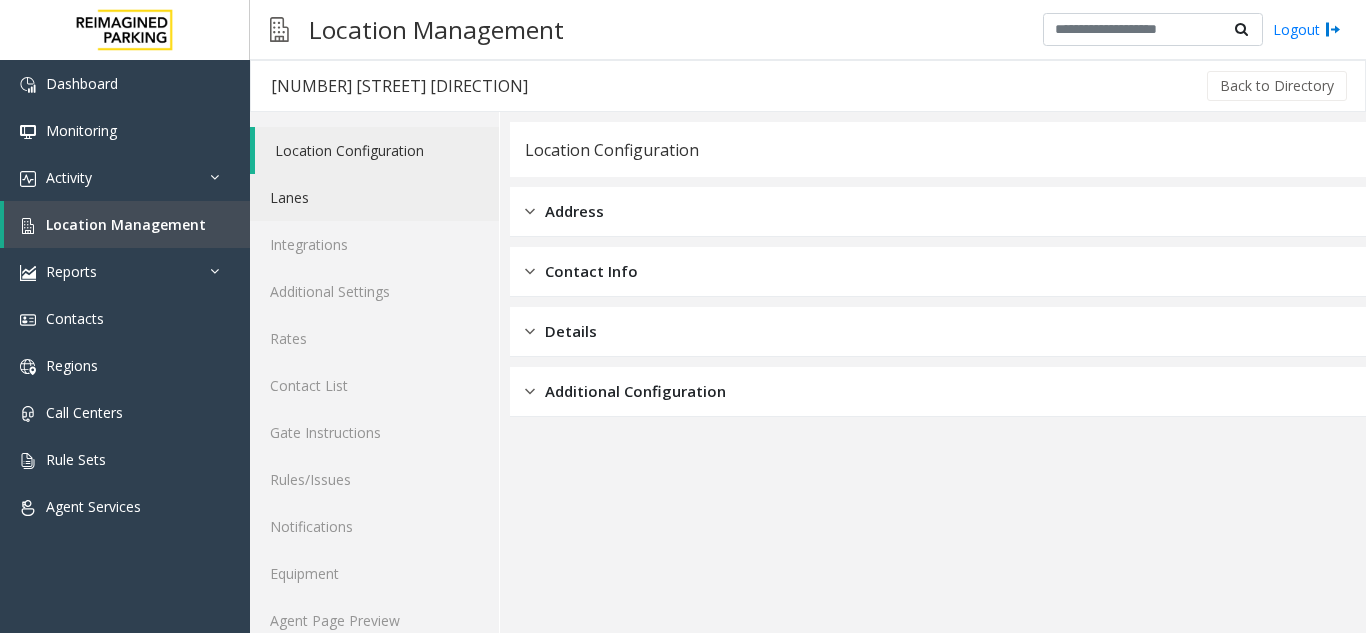 click on "Lanes" 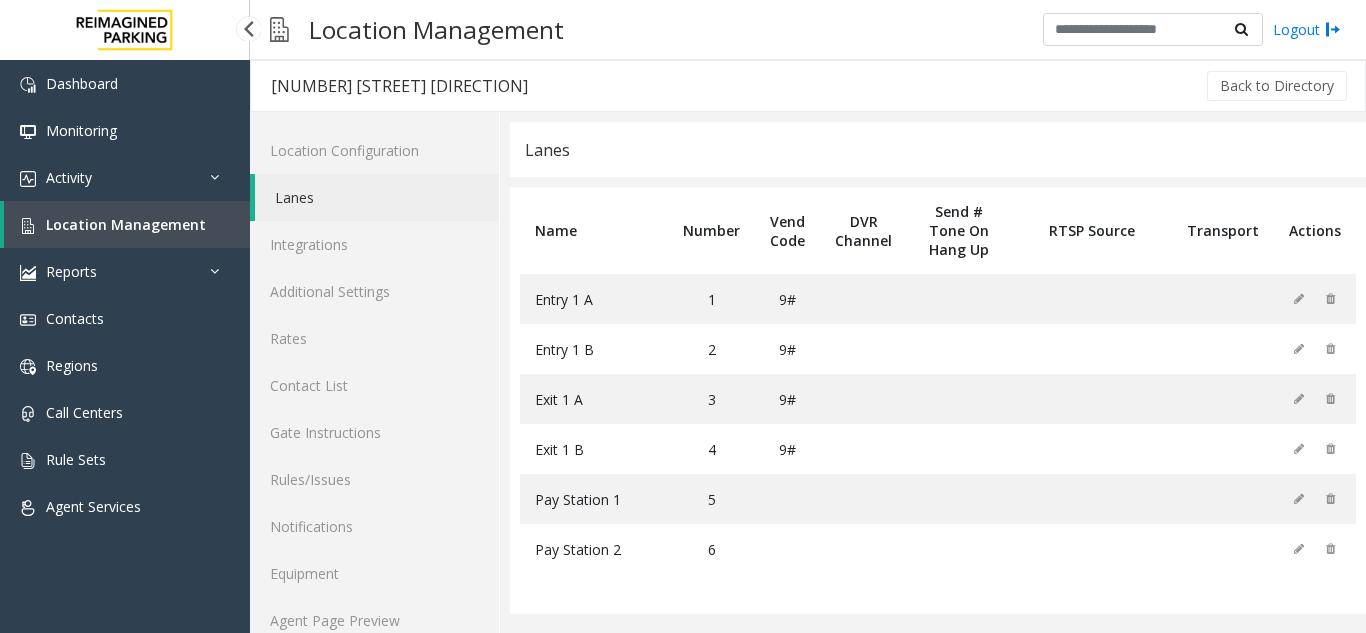 click on "Location Management" at bounding box center (127, 224) 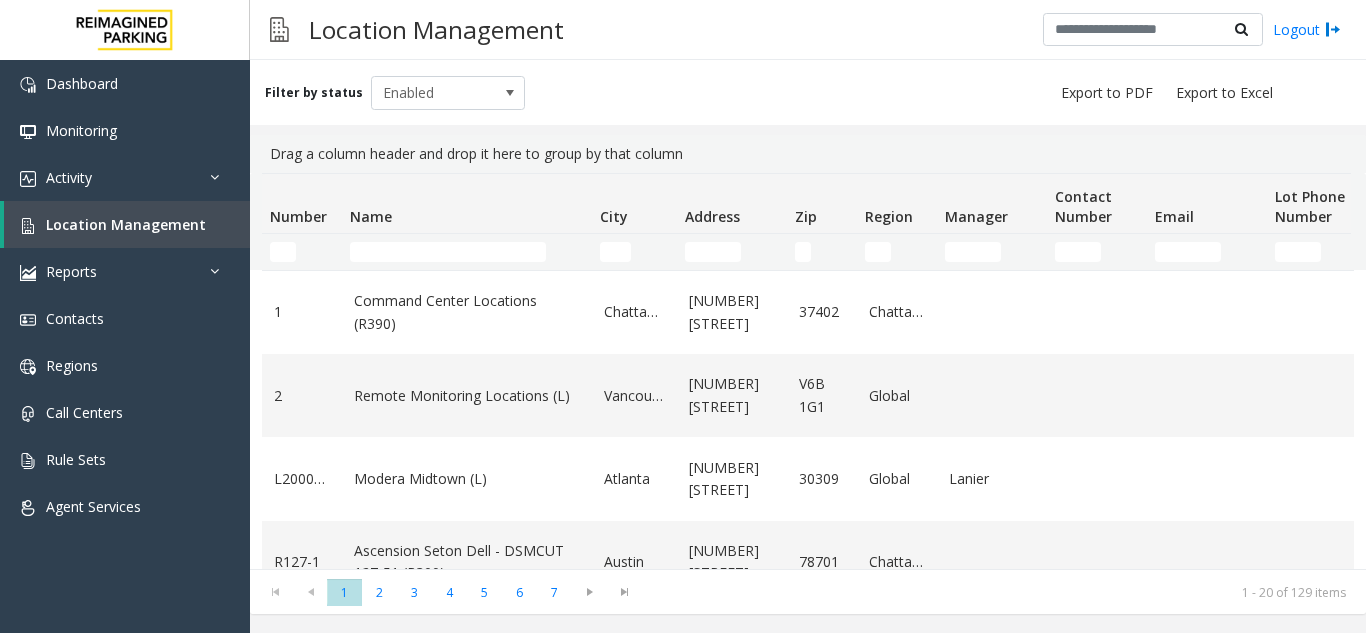scroll, scrollTop: 0, scrollLeft: 0, axis: both 